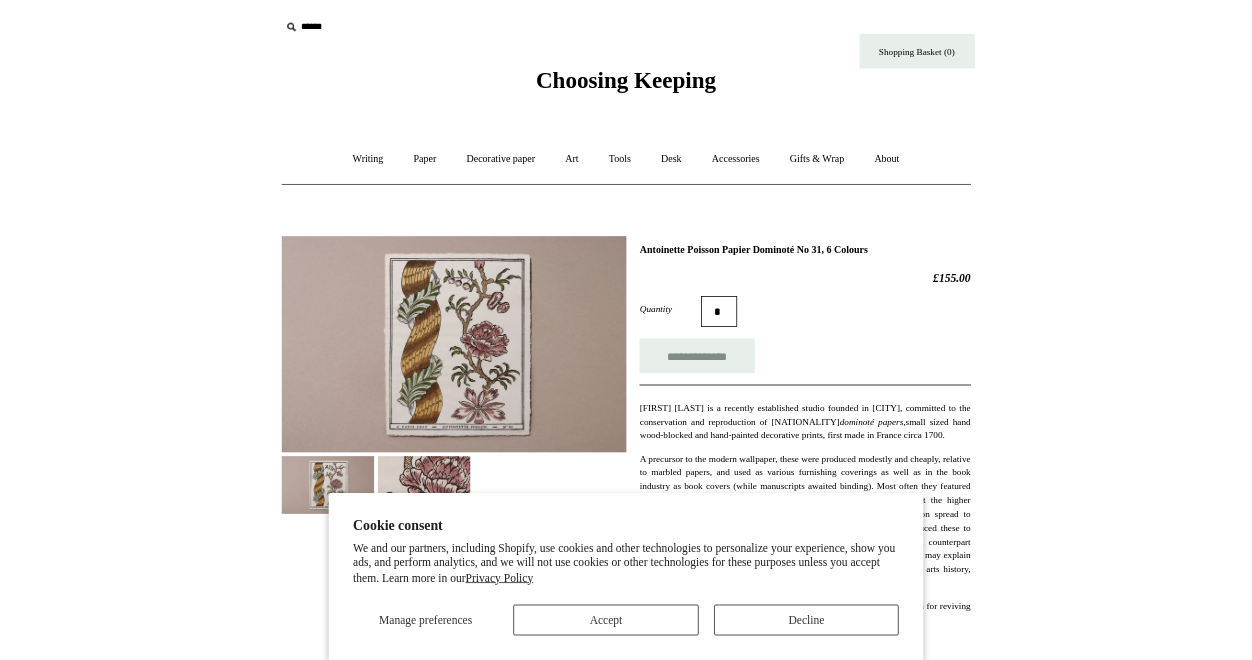 scroll, scrollTop: 0, scrollLeft: 0, axis: both 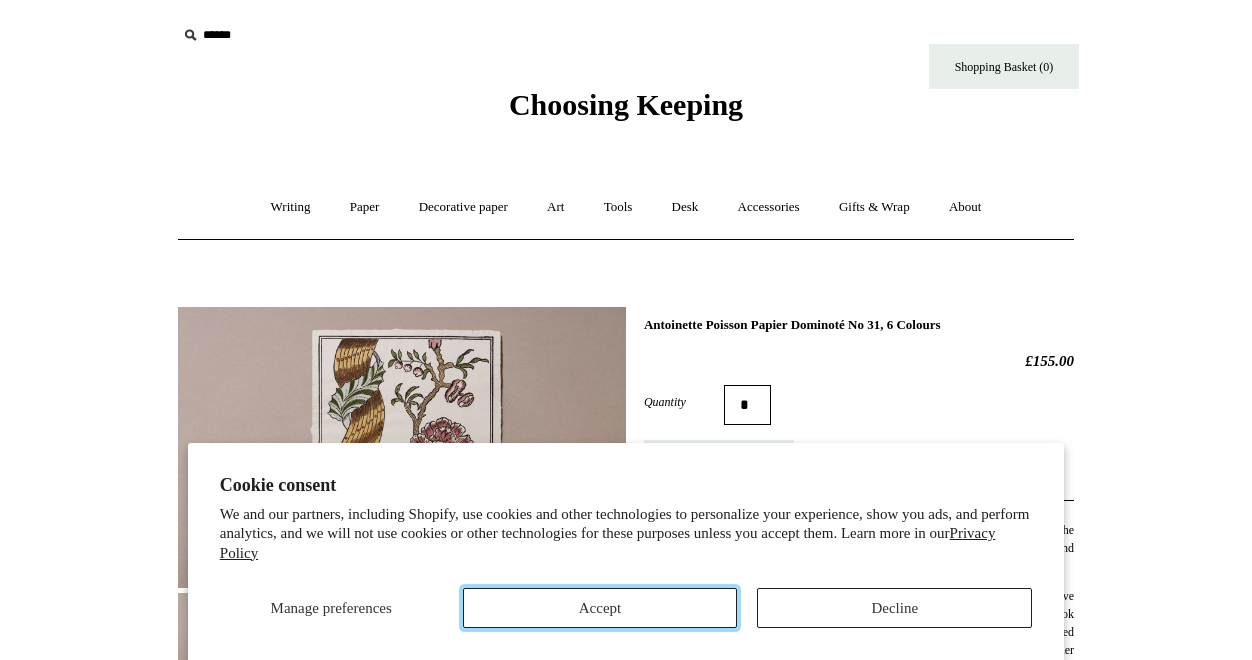 click on "Accept" at bounding box center [600, 608] 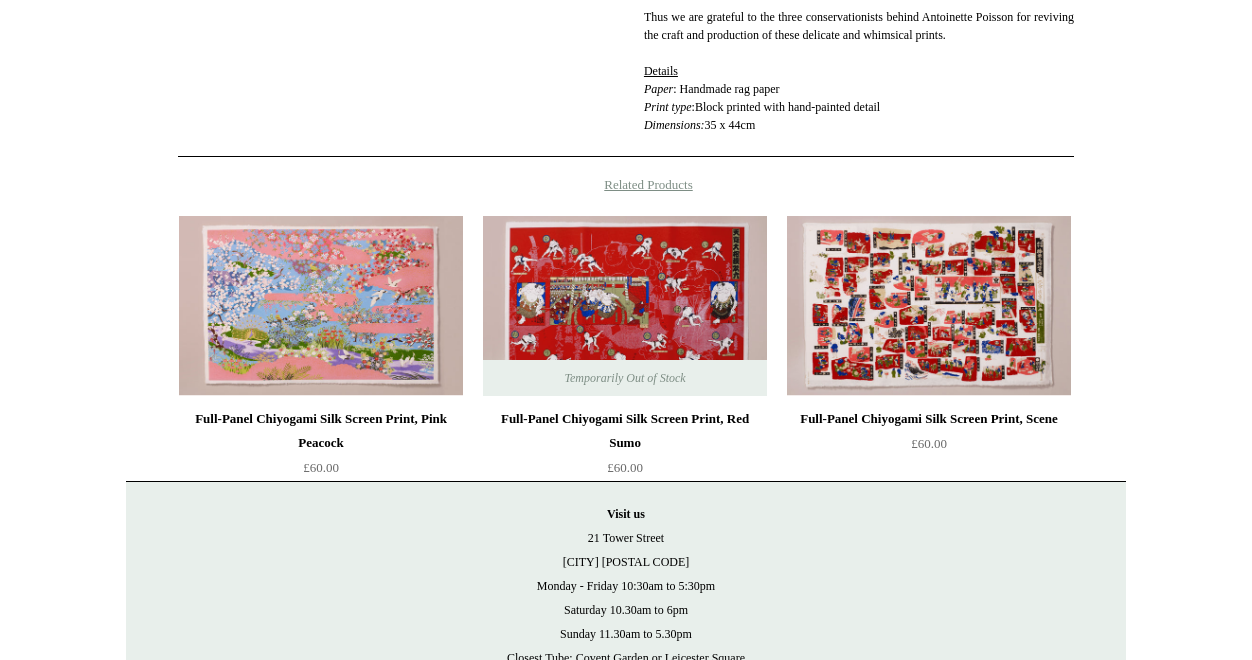 scroll, scrollTop: 769, scrollLeft: 0, axis: vertical 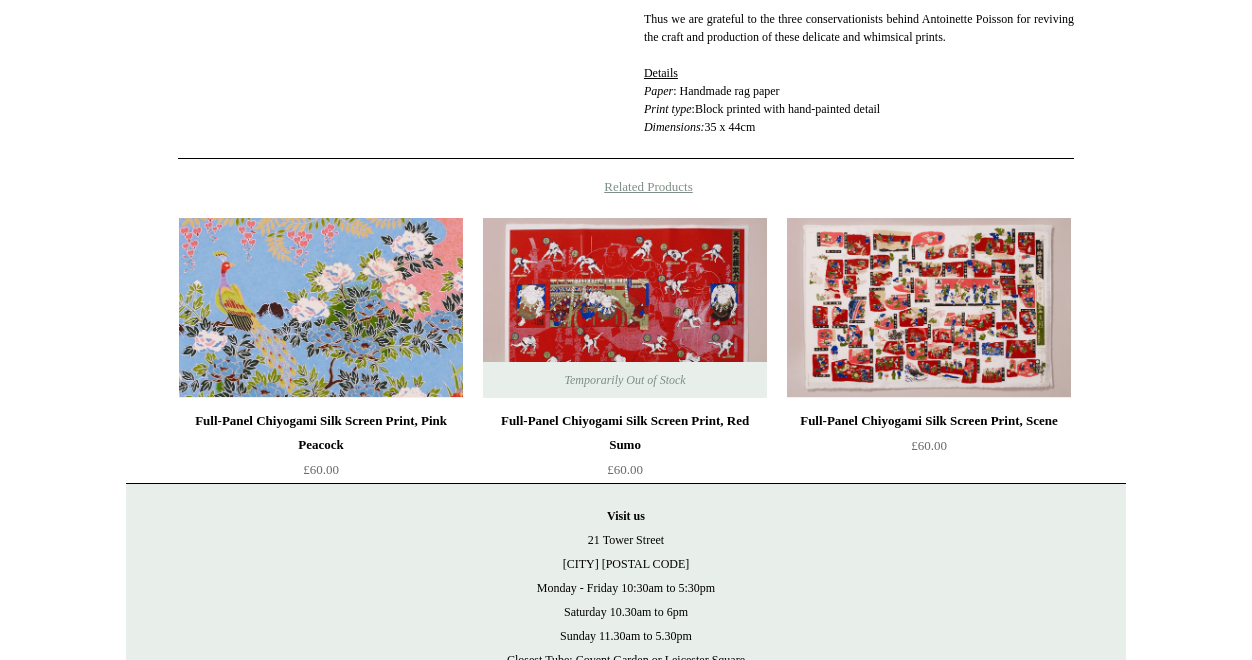 click at bounding box center [321, 308] 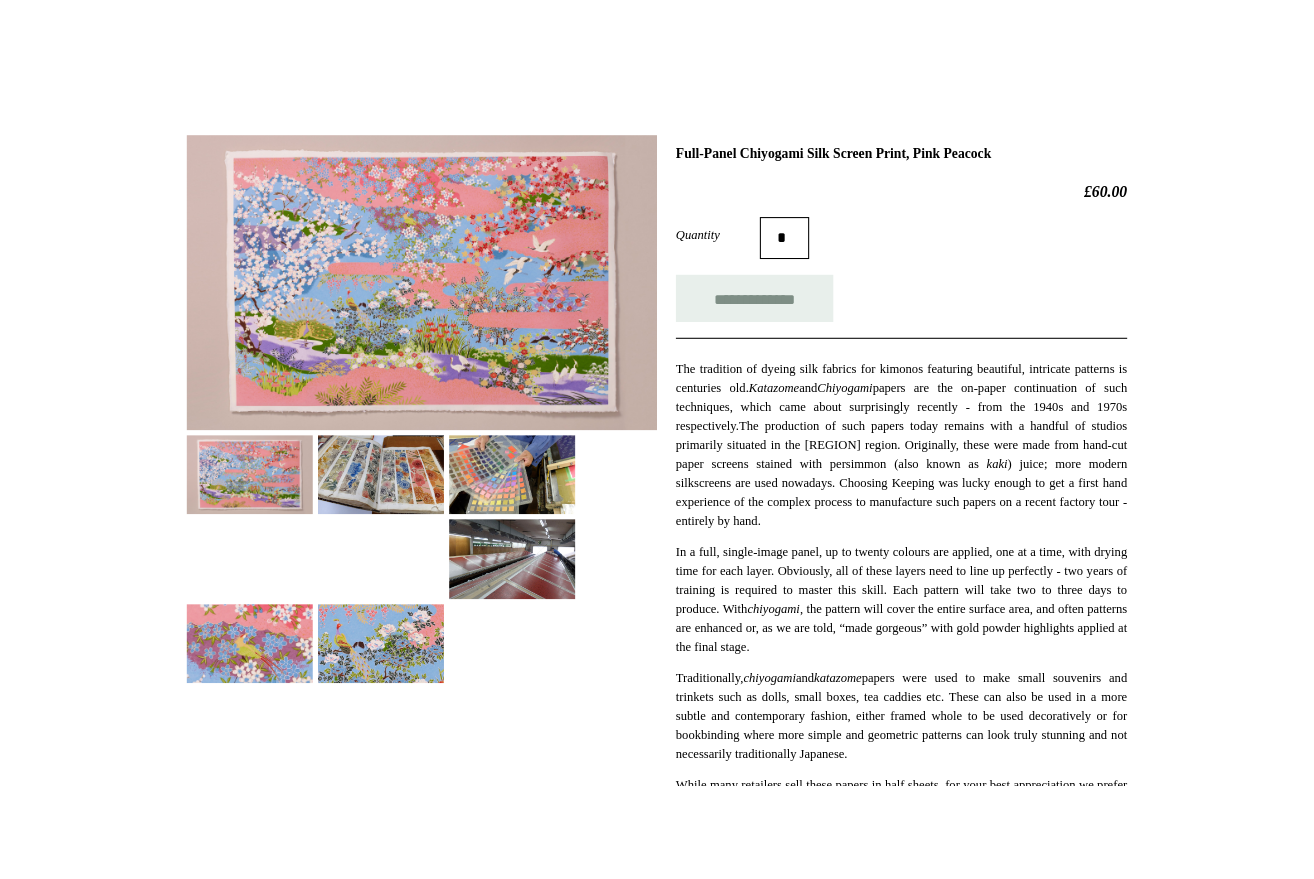 scroll, scrollTop: 244, scrollLeft: 0, axis: vertical 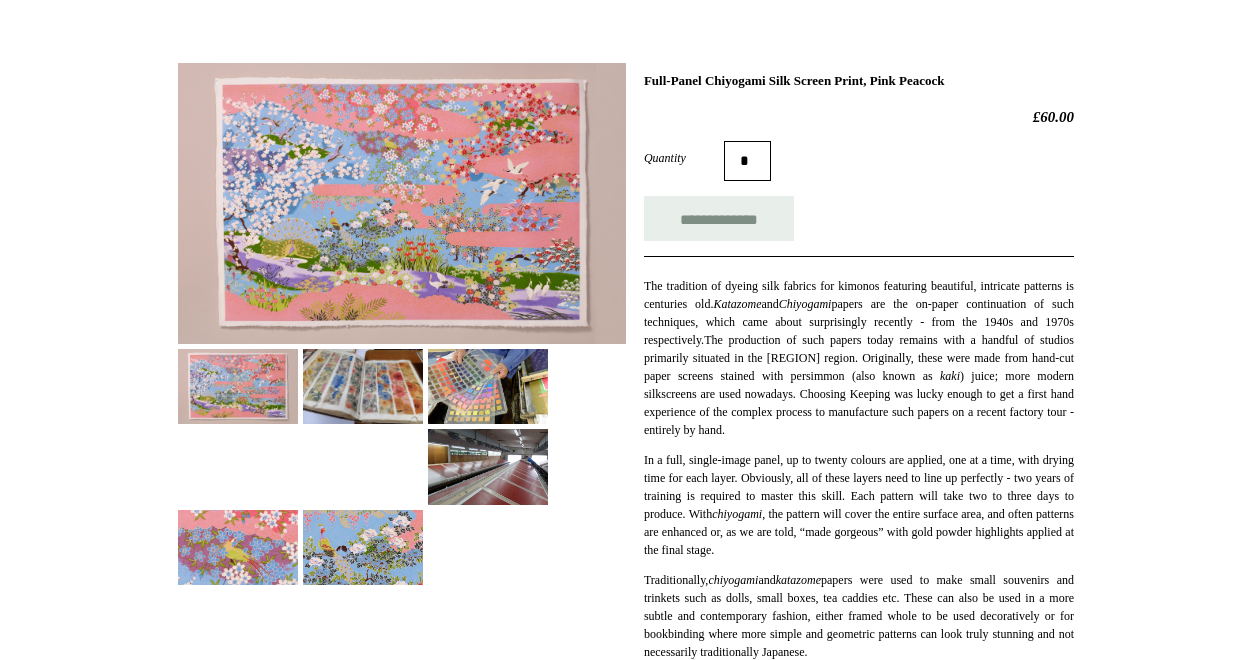 click at bounding box center [402, 203] 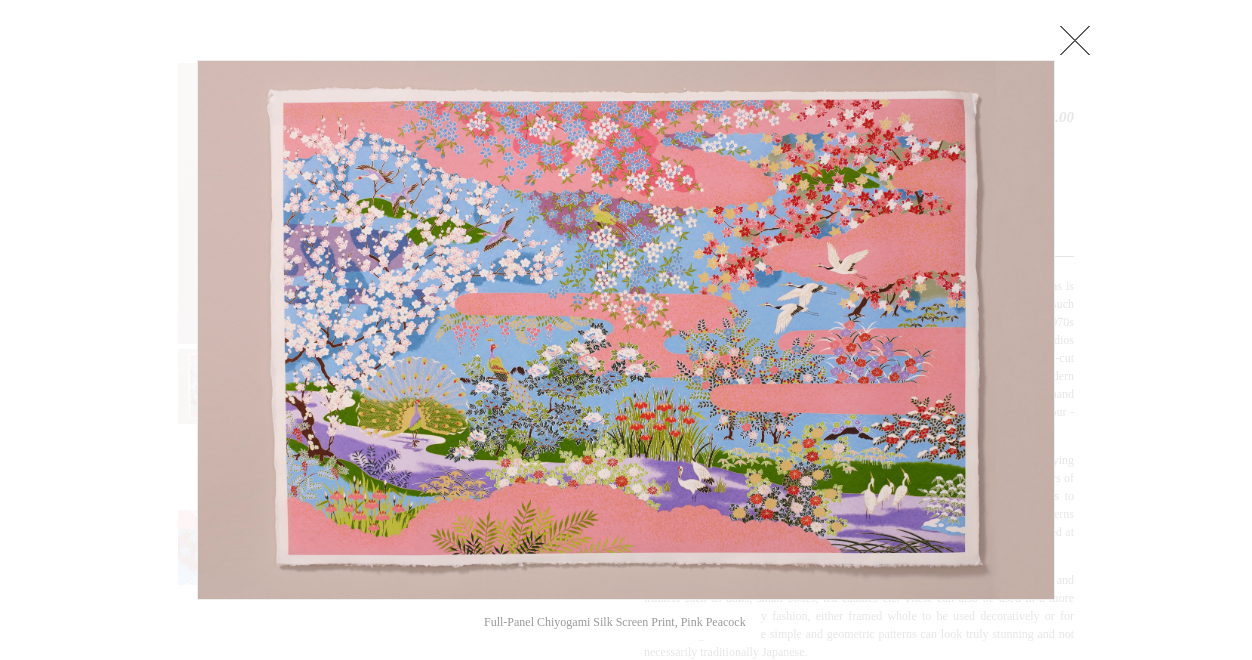 click at bounding box center [1075, 40] 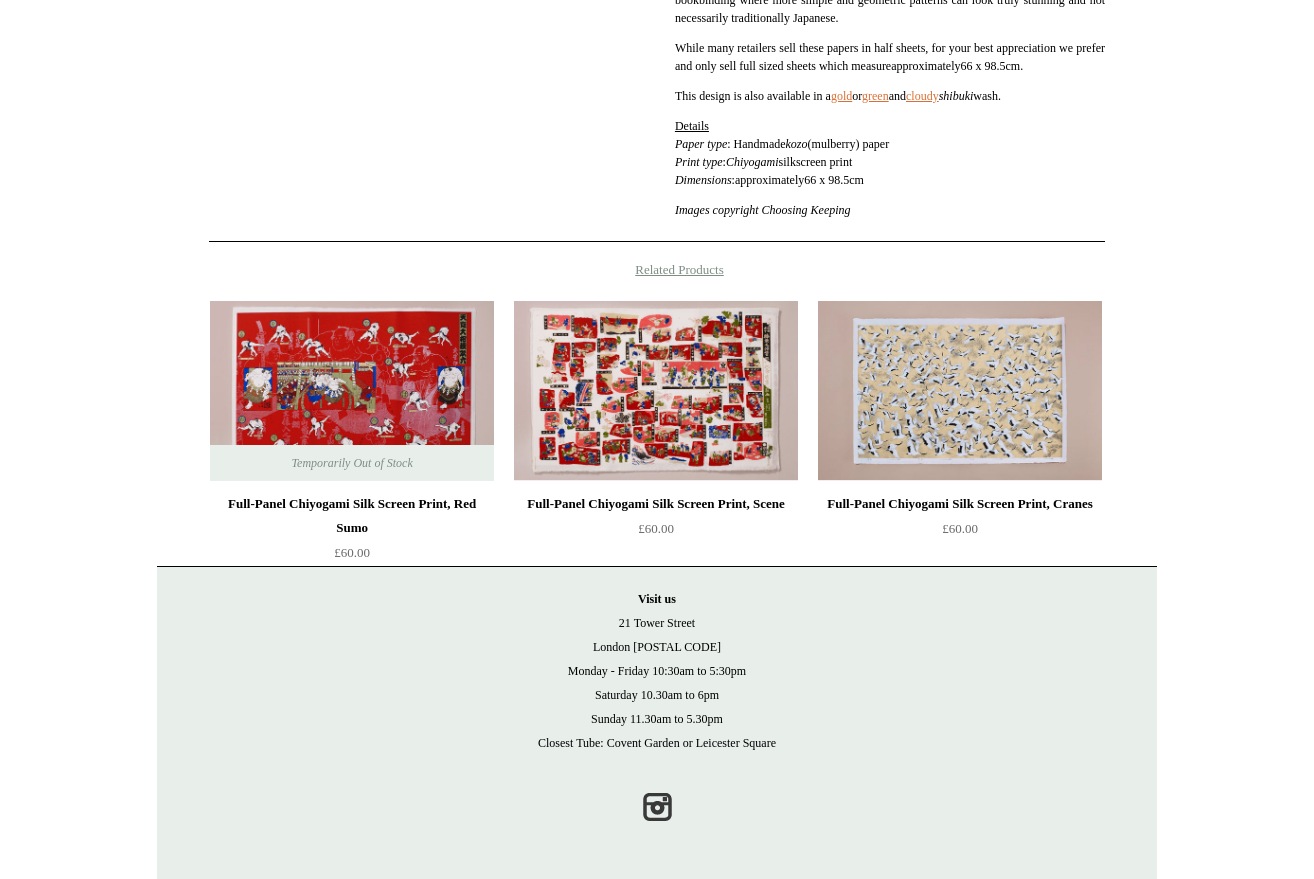 scroll, scrollTop: 910, scrollLeft: 0, axis: vertical 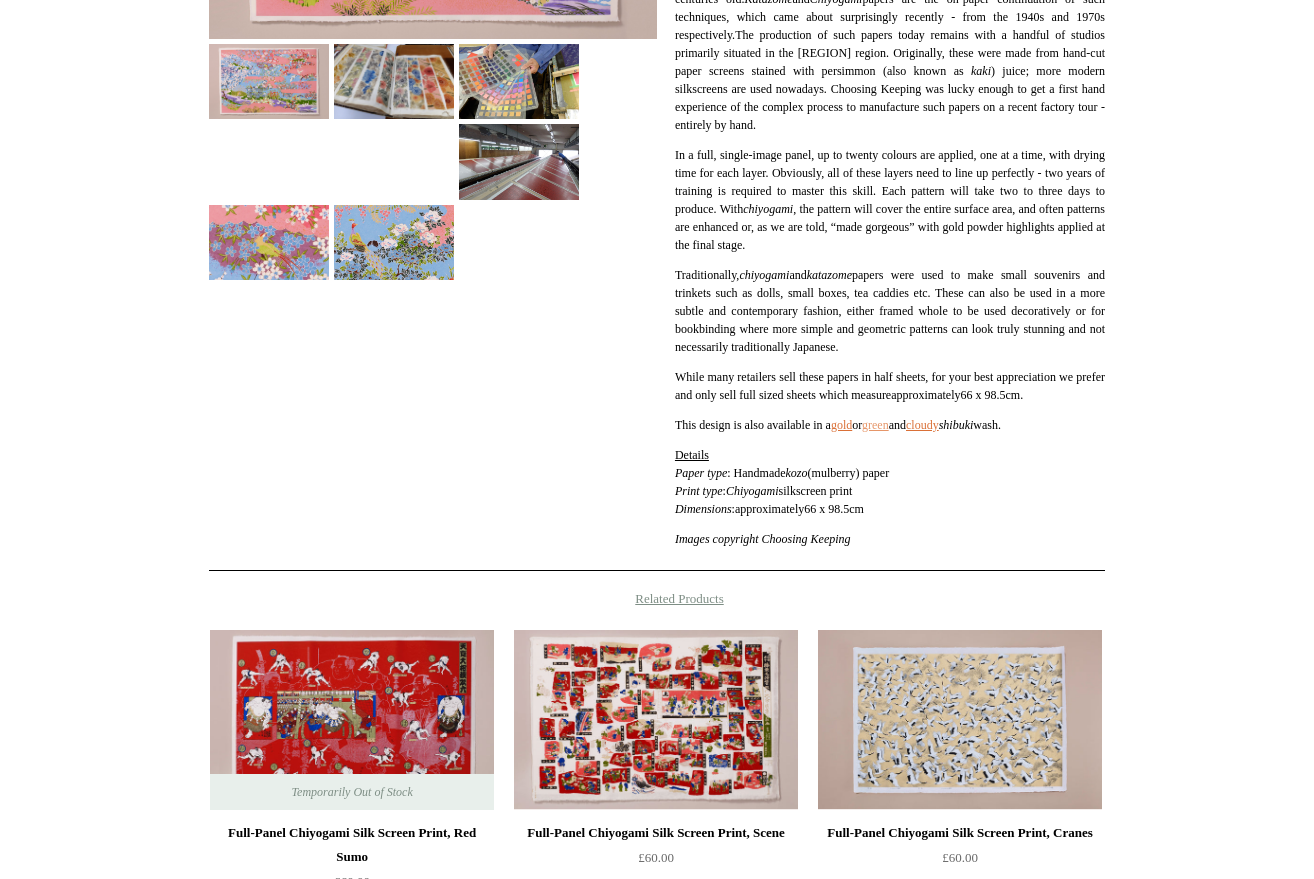 click on "green" at bounding box center (875, 425) 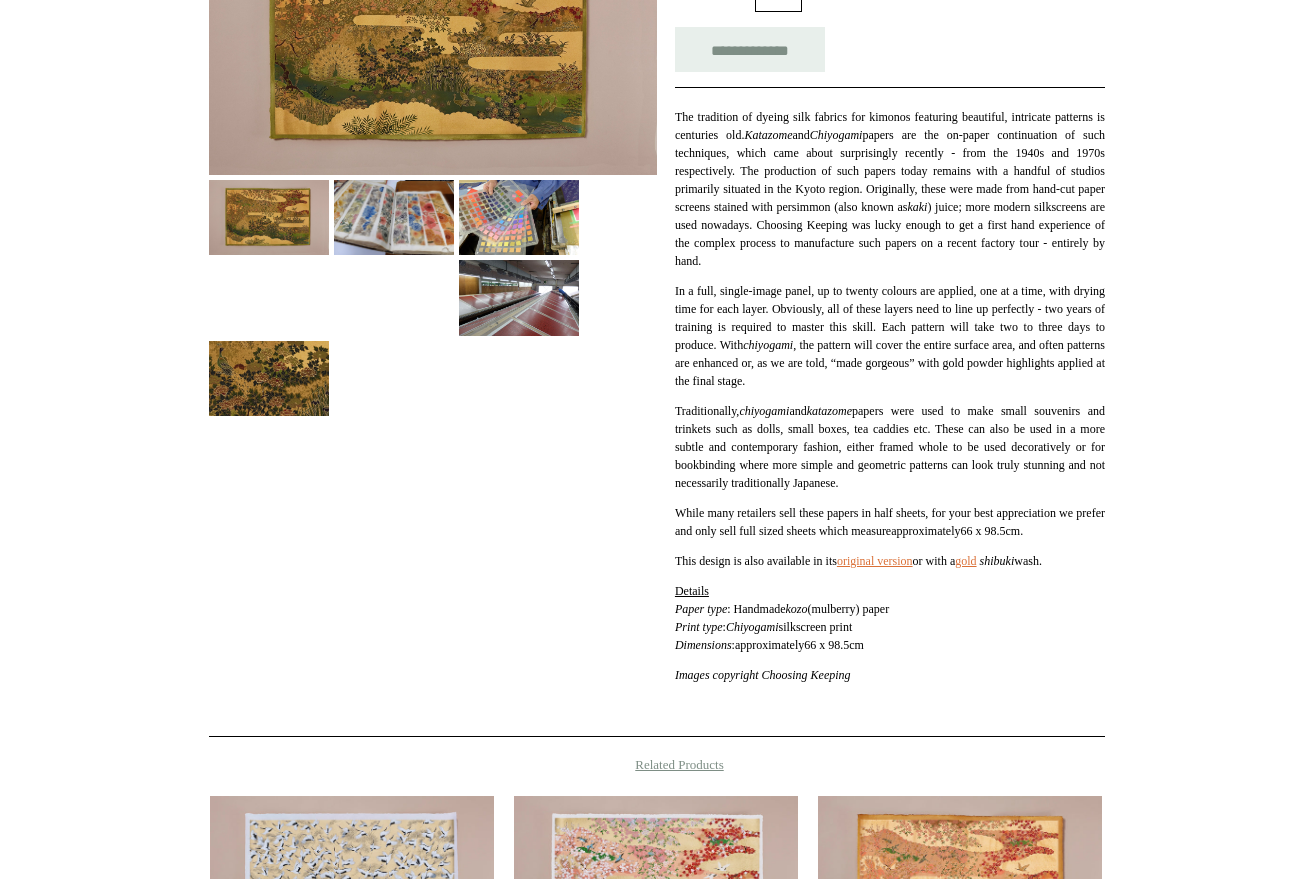 scroll, scrollTop: 446, scrollLeft: 0, axis: vertical 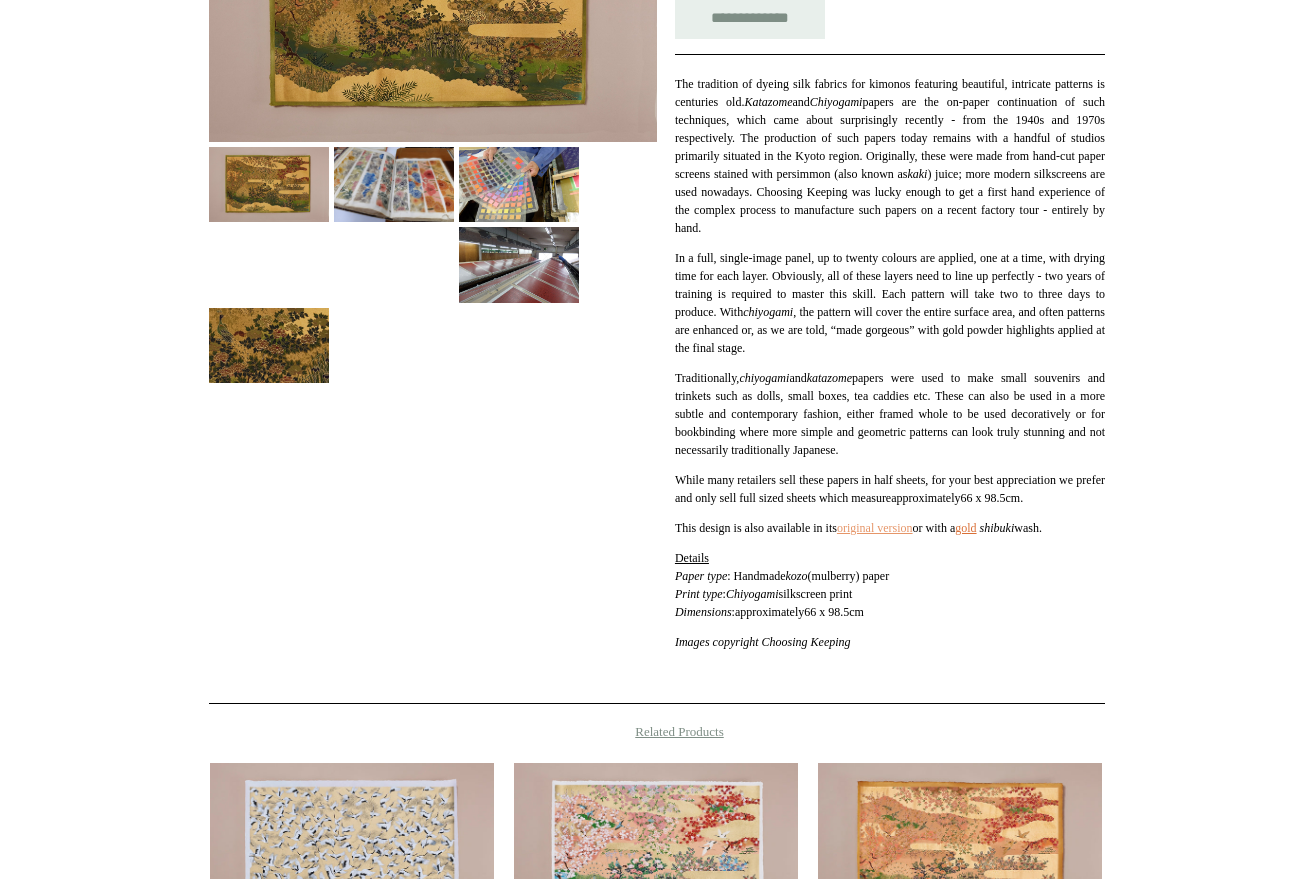 click on "original version" at bounding box center [875, 528] 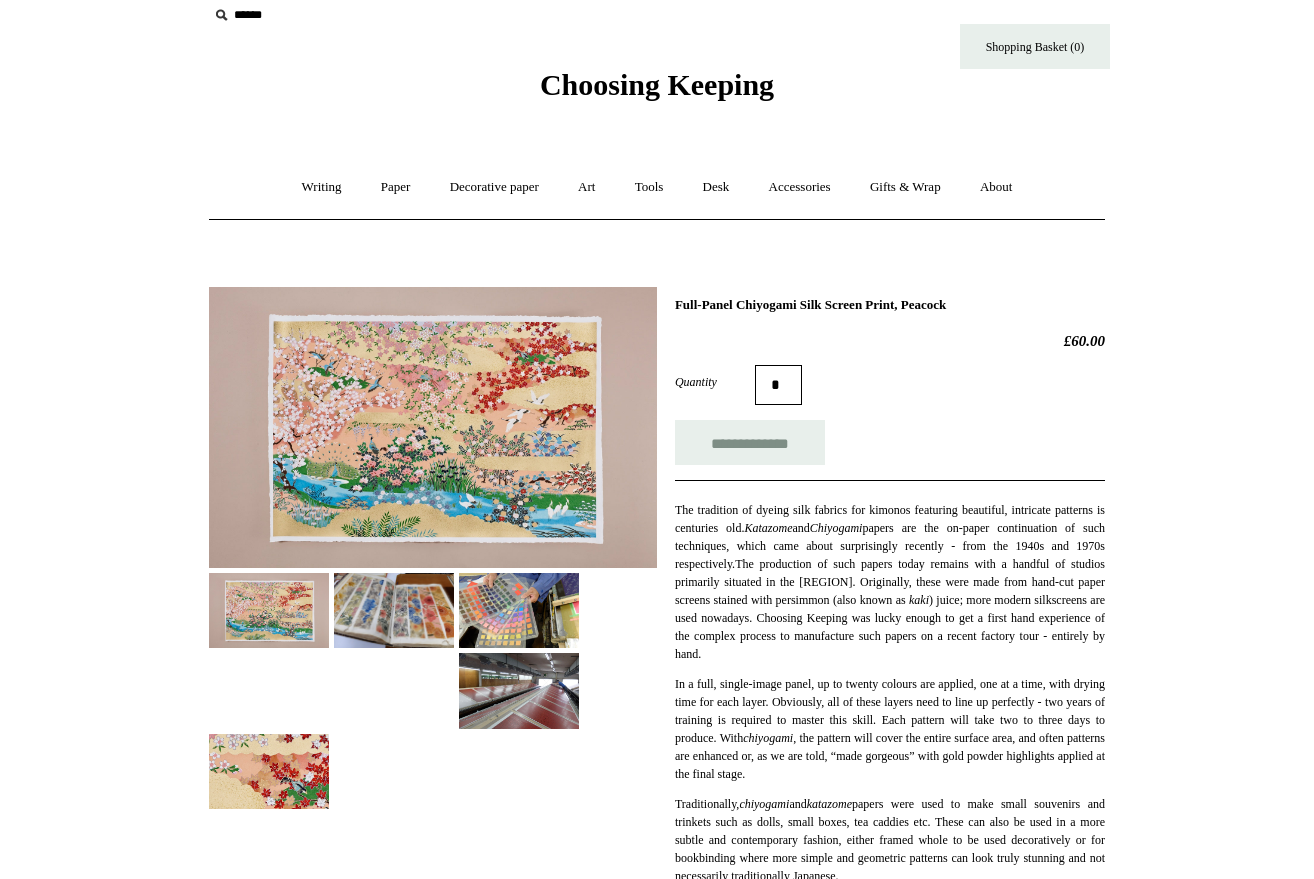 scroll, scrollTop: 22, scrollLeft: 0, axis: vertical 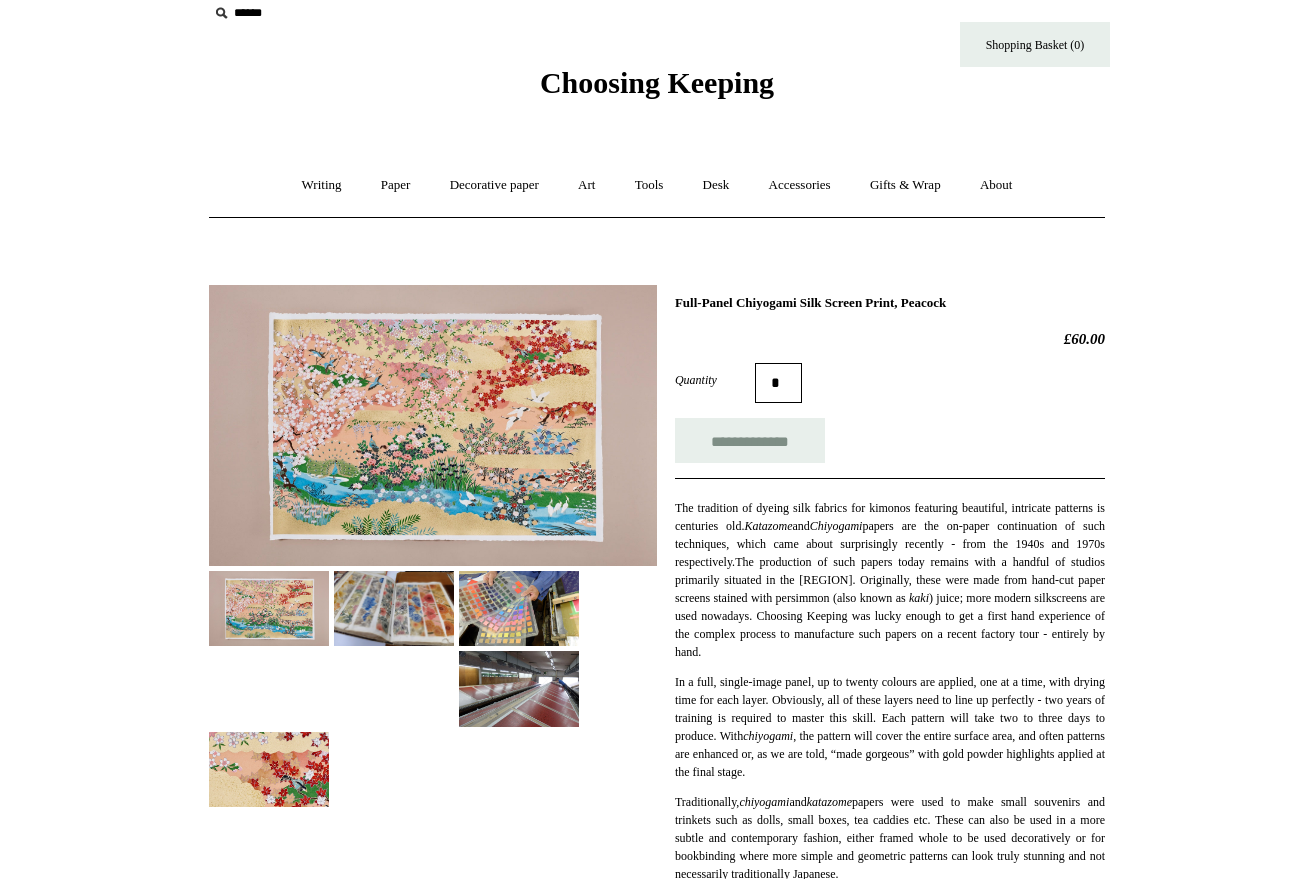 click at bounding box center (433, 425) 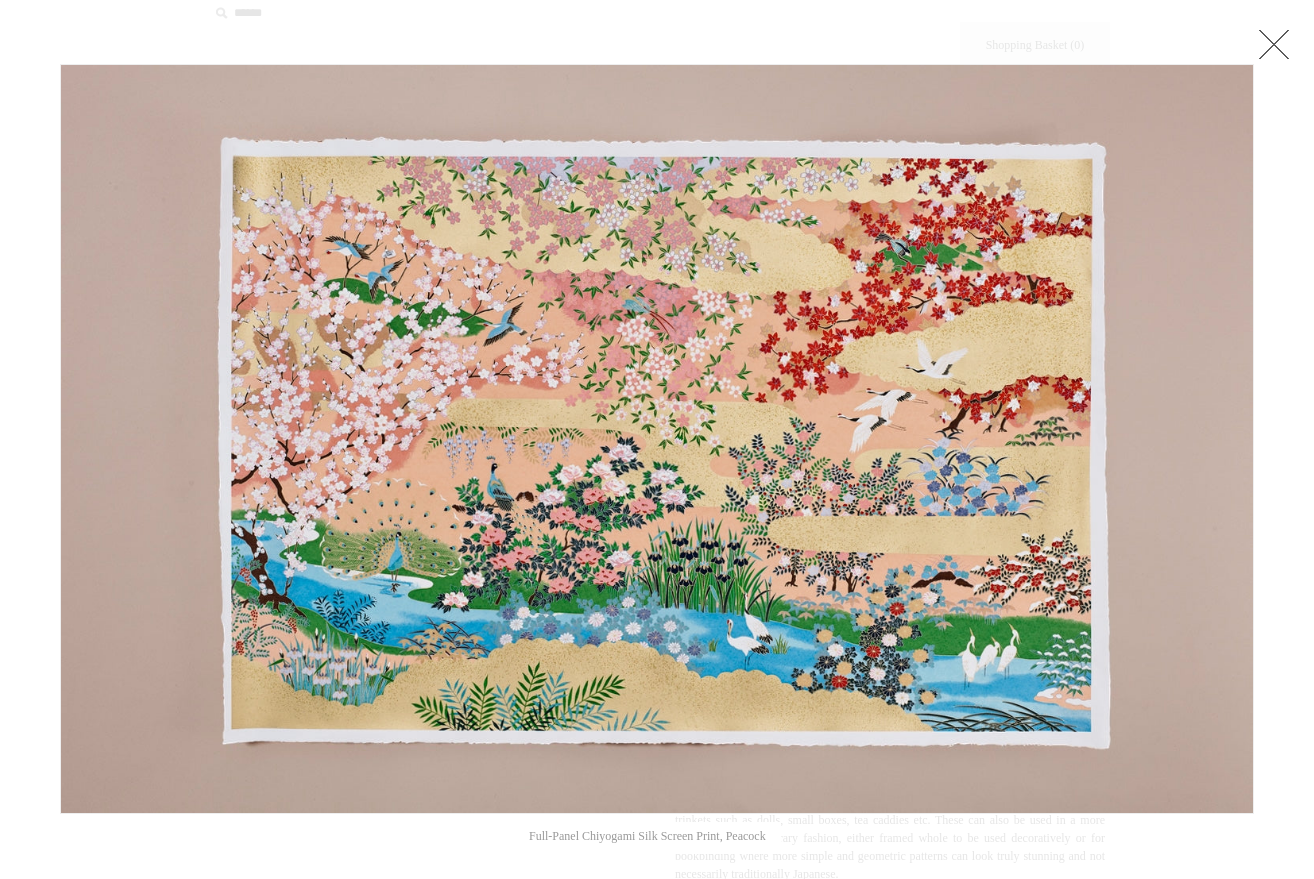 click at bounding box center [1274, 44] 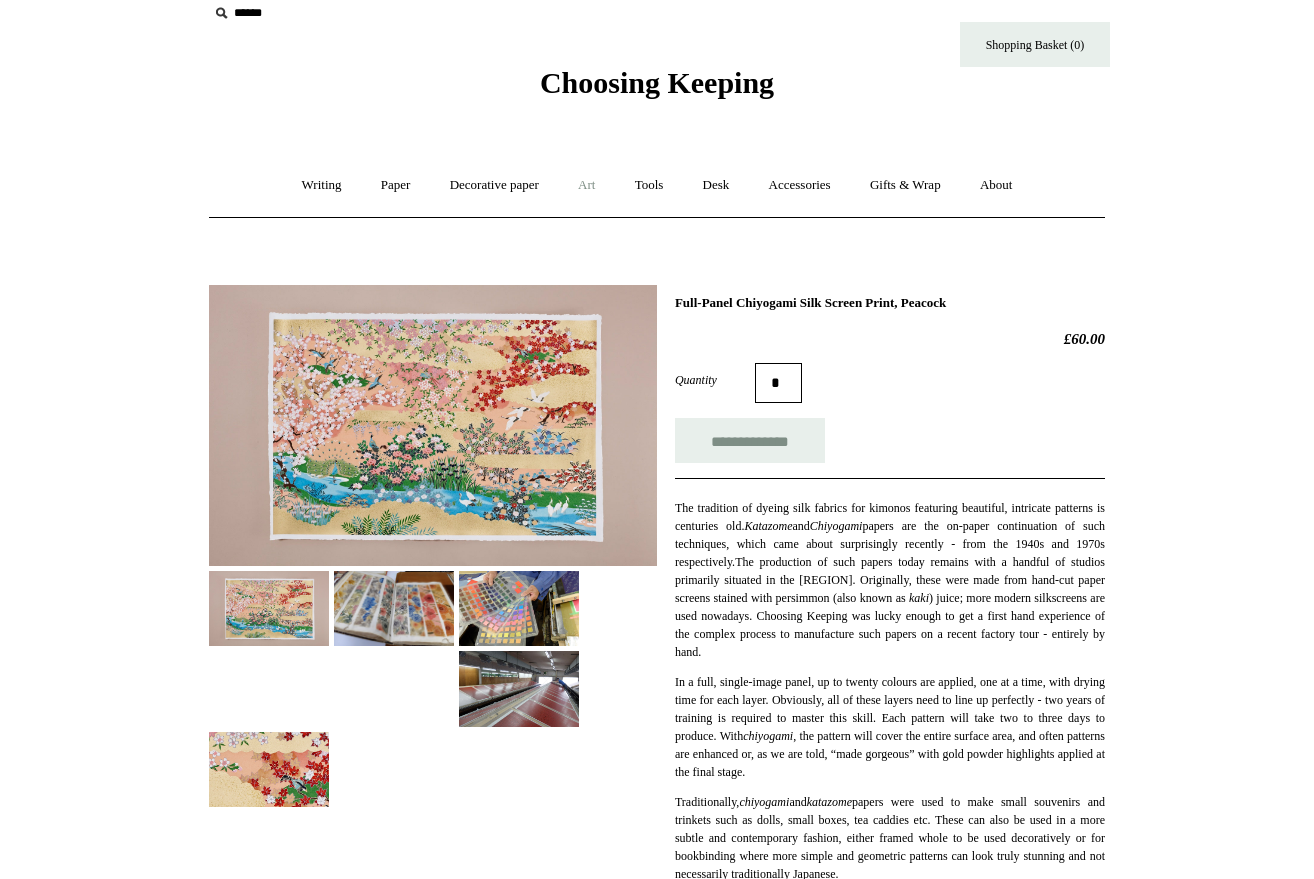 click on "Art +" at bounding box center (586, 185) 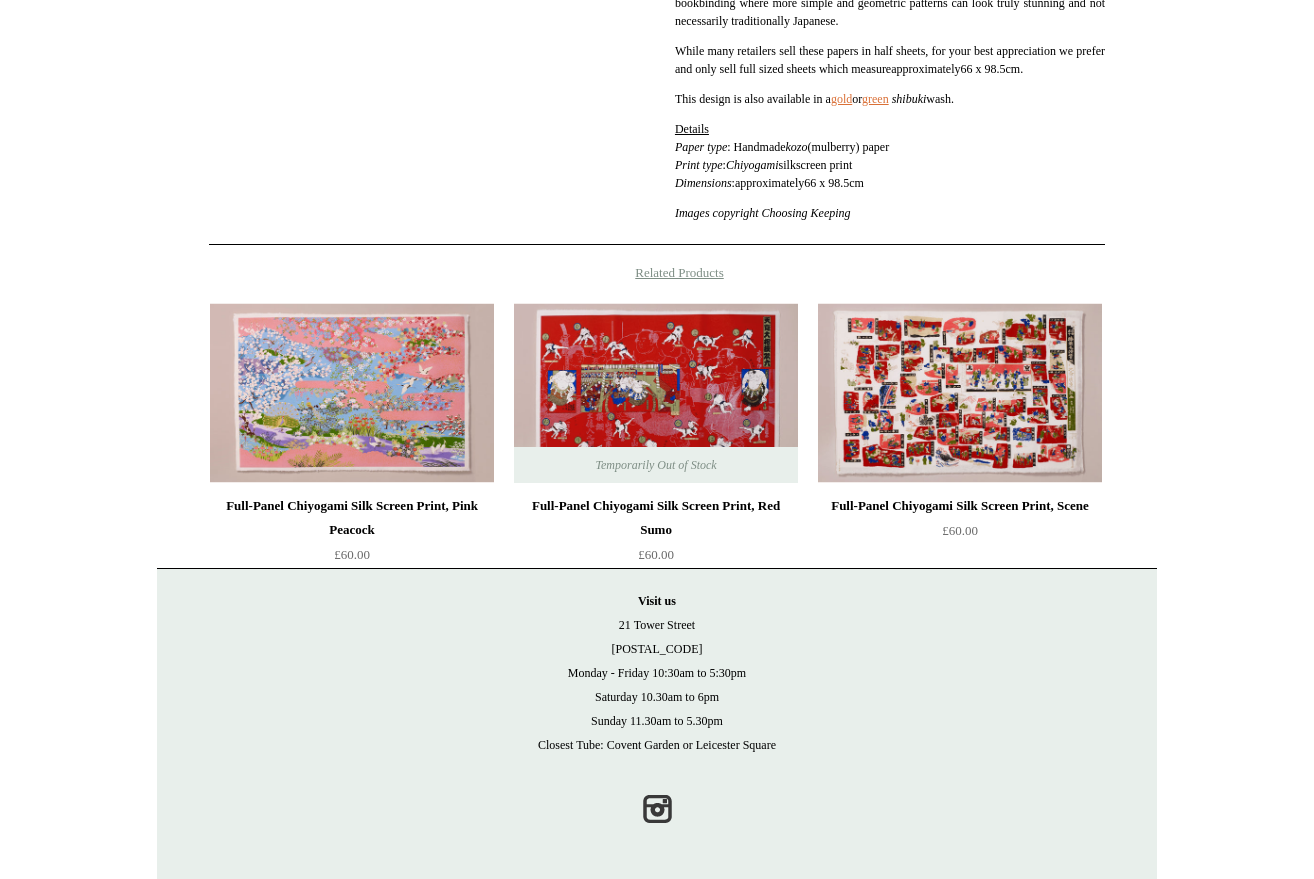 scroll, scrollTop: 942, scrollLeft: 0, axis: vertical 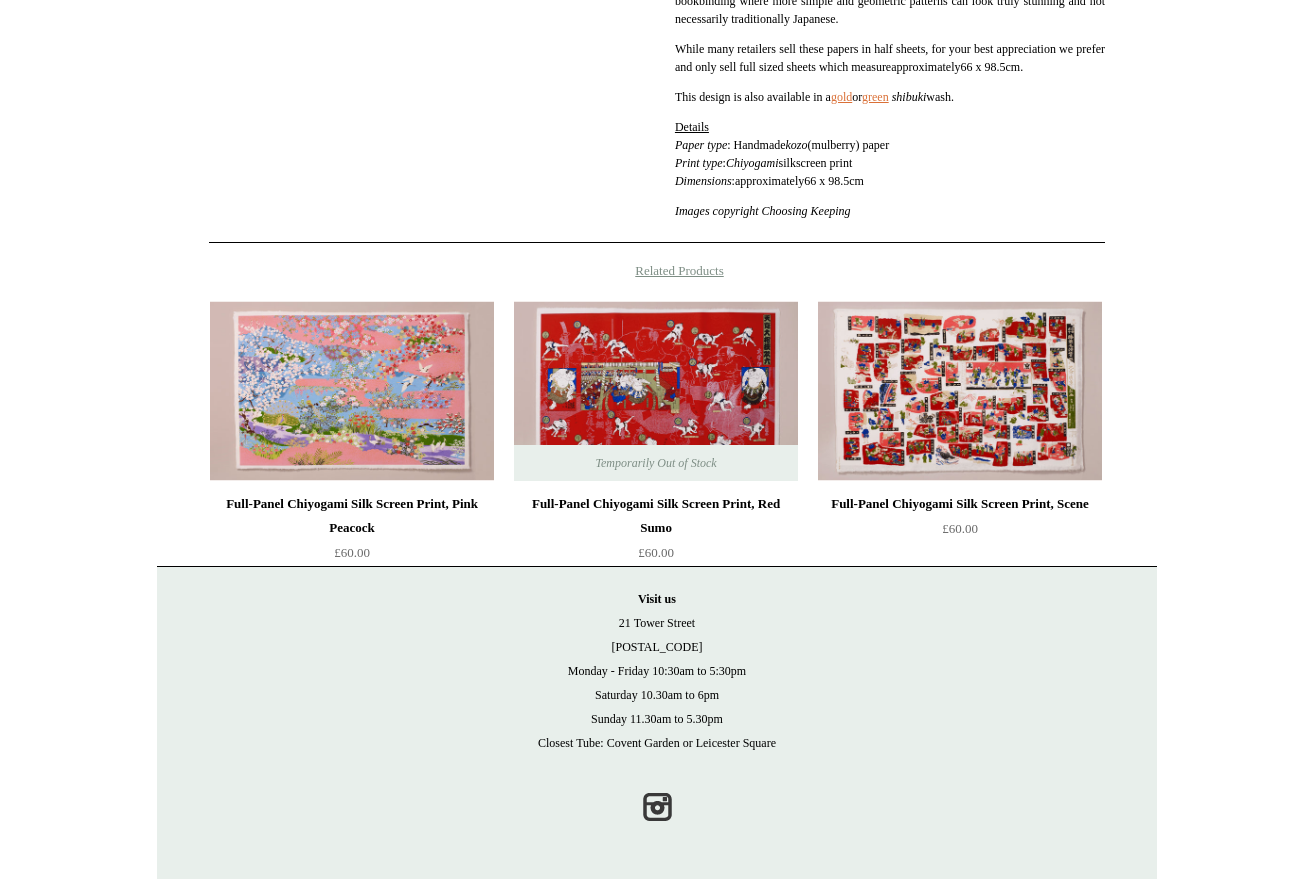click on "Related Products" at bounding box center [657, 271] 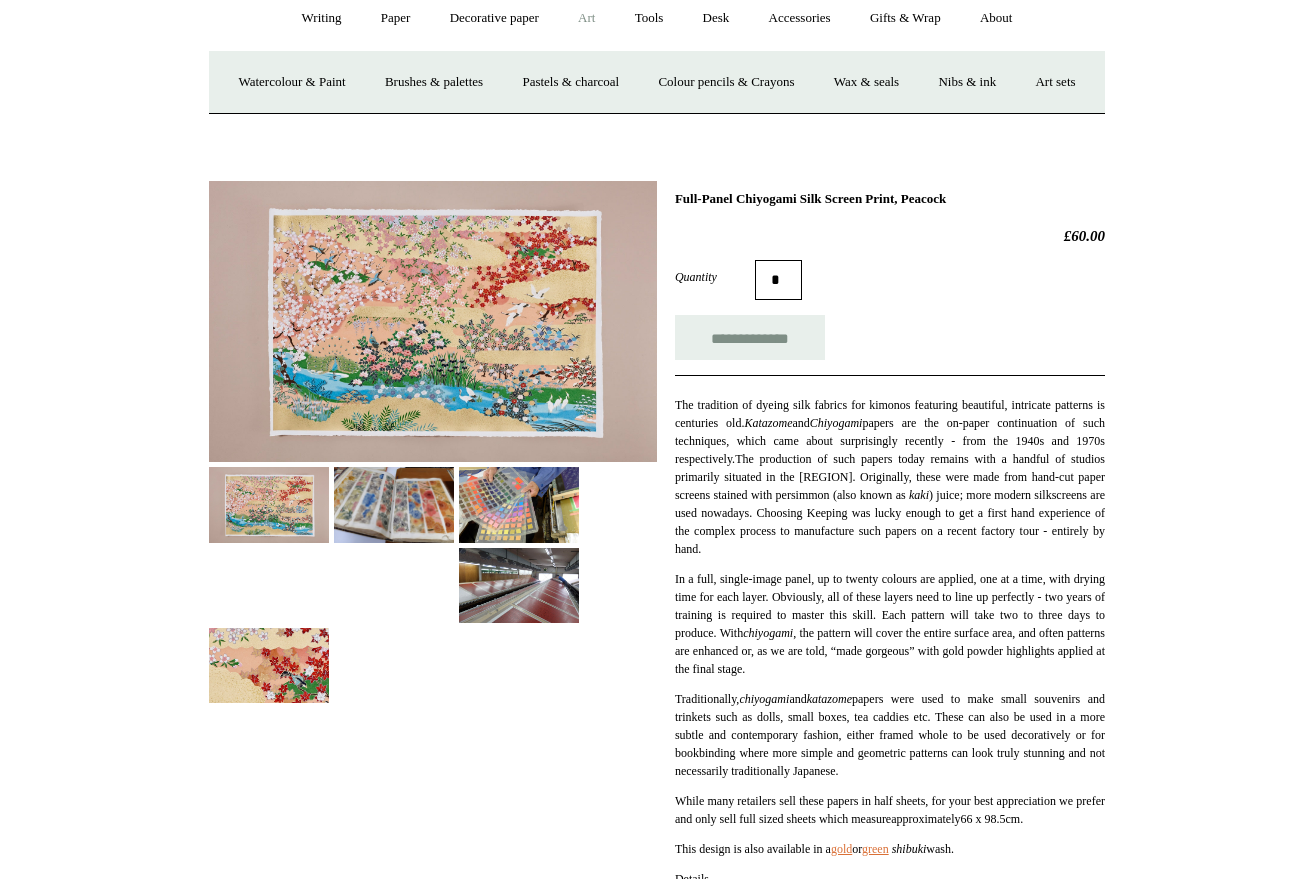 scroll, scrollTop: 0, scrollLeft: 0, axis: both 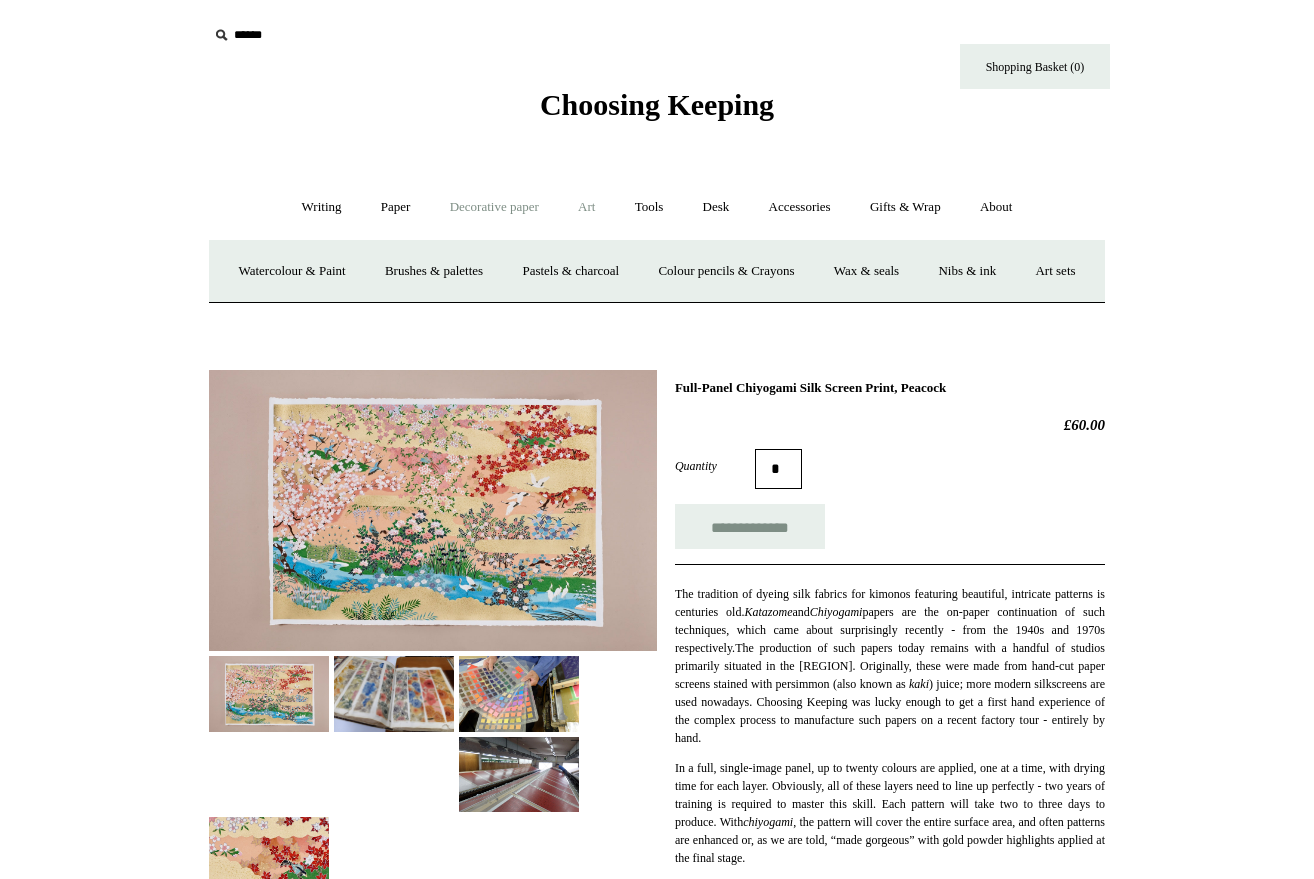 click on "Decorative paper +" at bounding box center (494, 207) 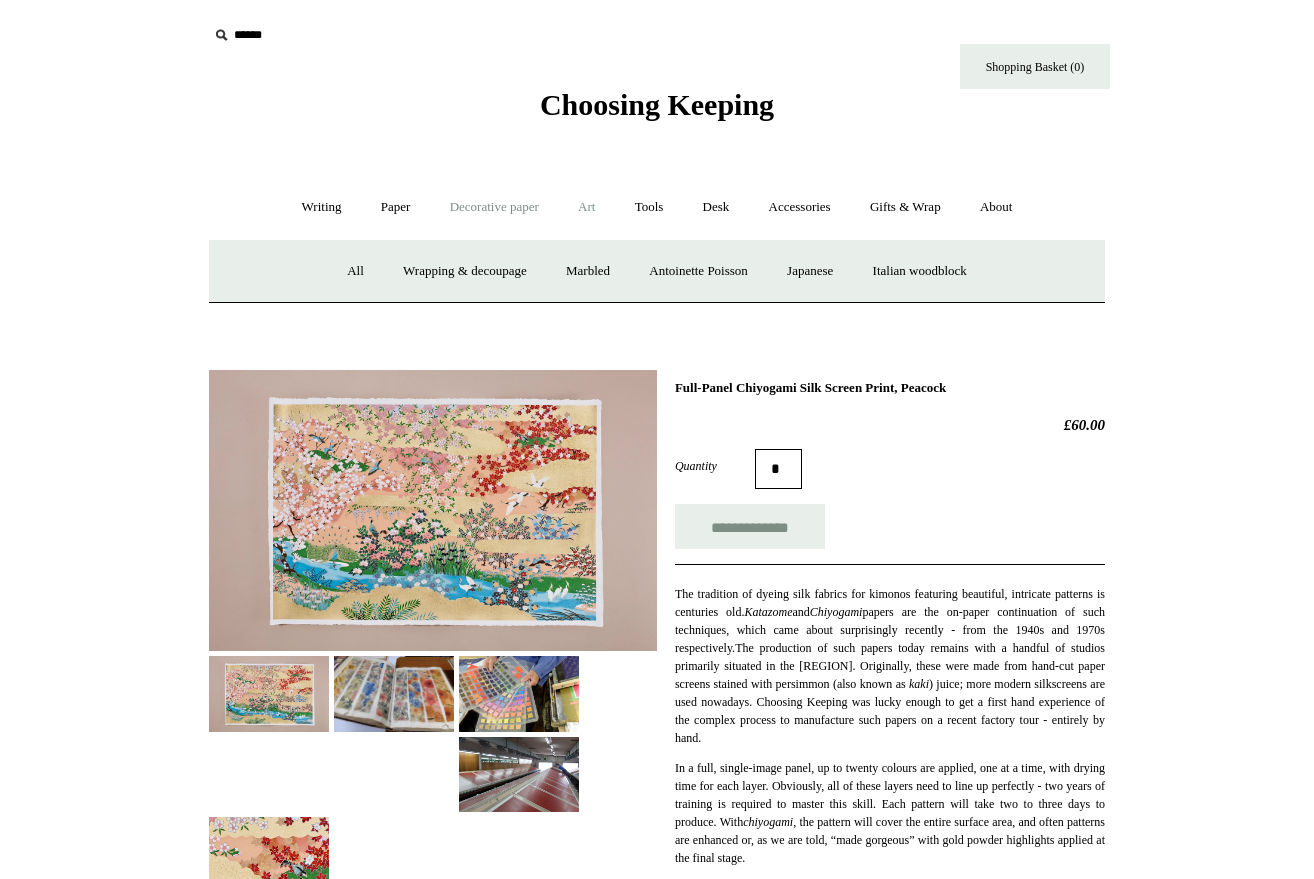click on "Art +" at bounding box center (586, 207) 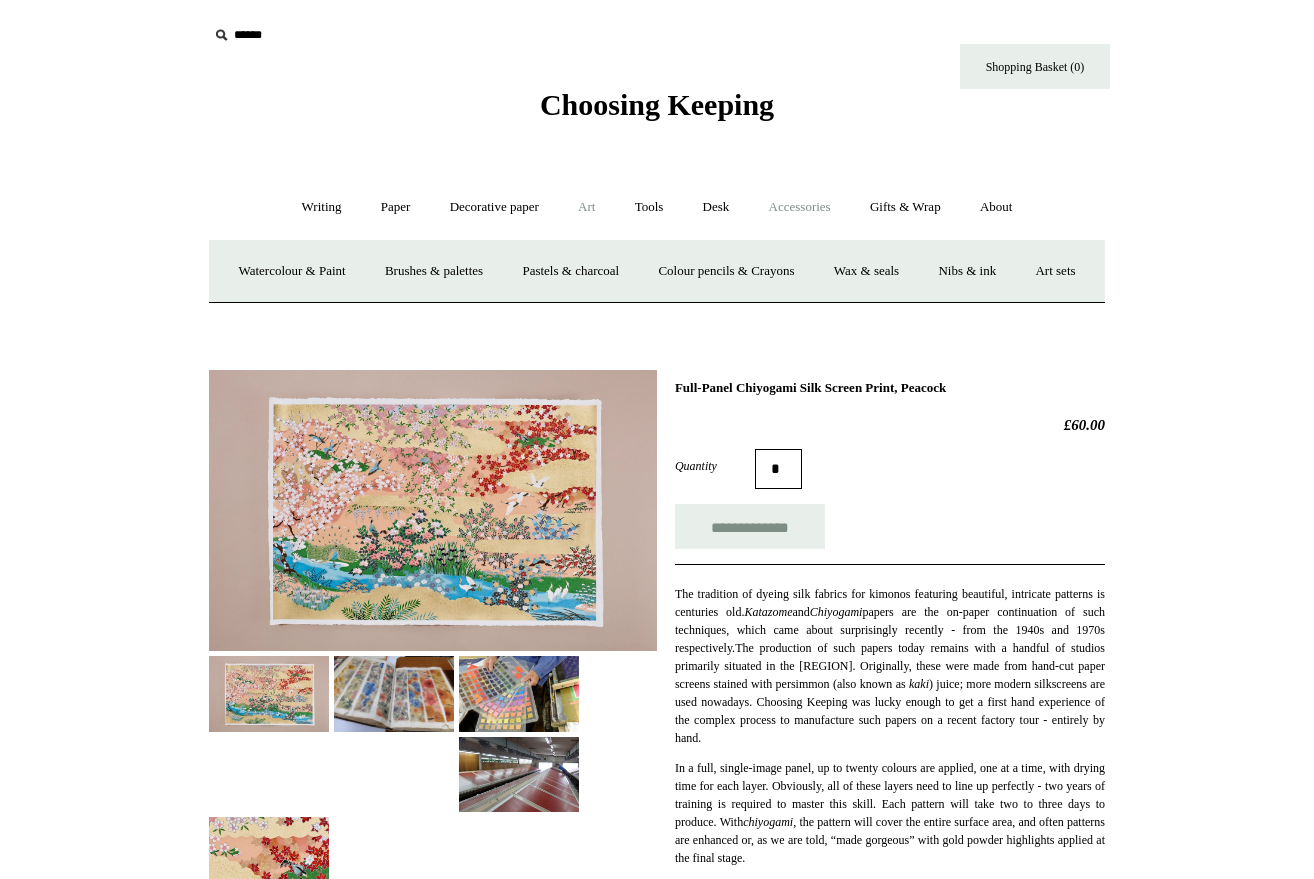 click on "Accessories +" at bounding box center (800, 207) 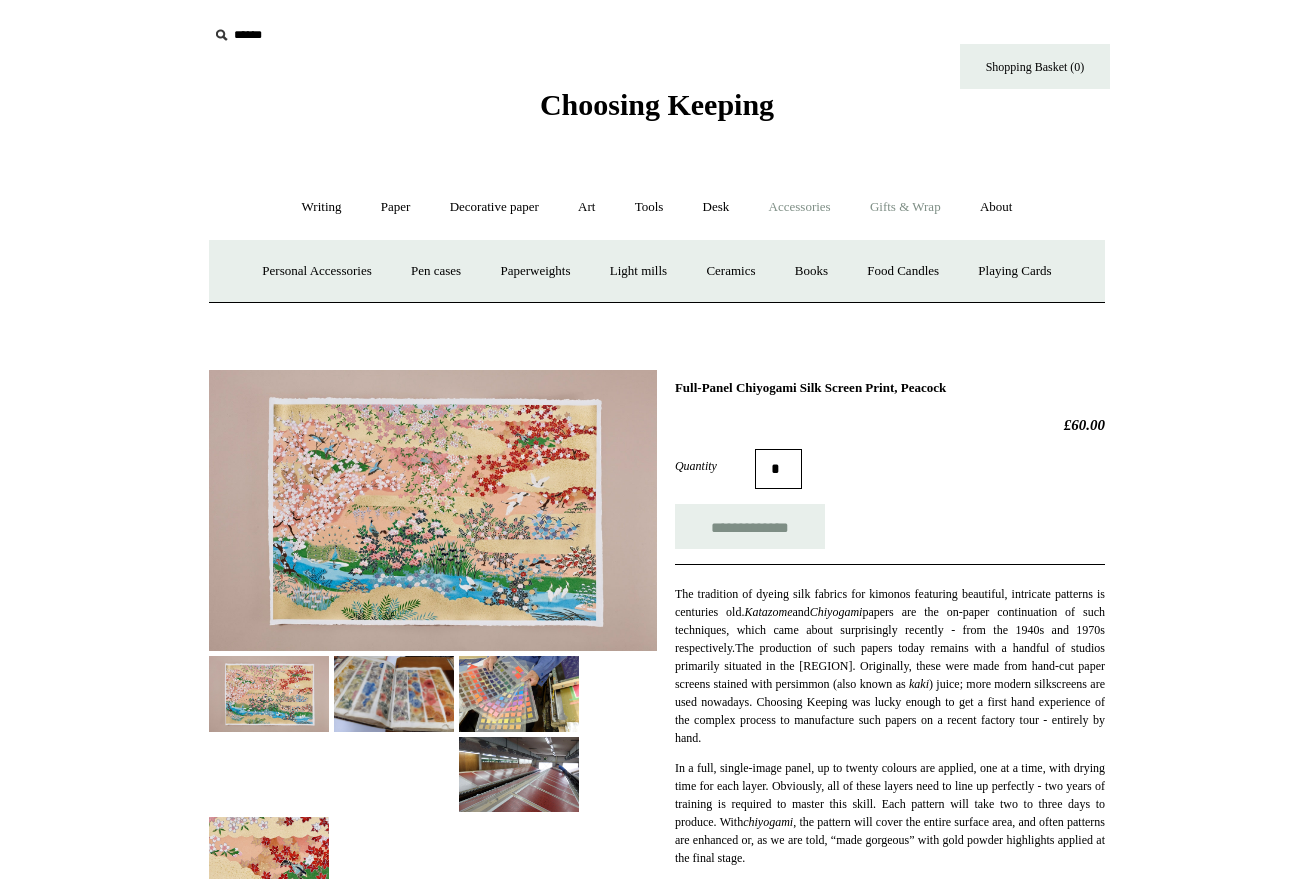 click on "Gifts & Wrap +" at bounding box center [905, 207] 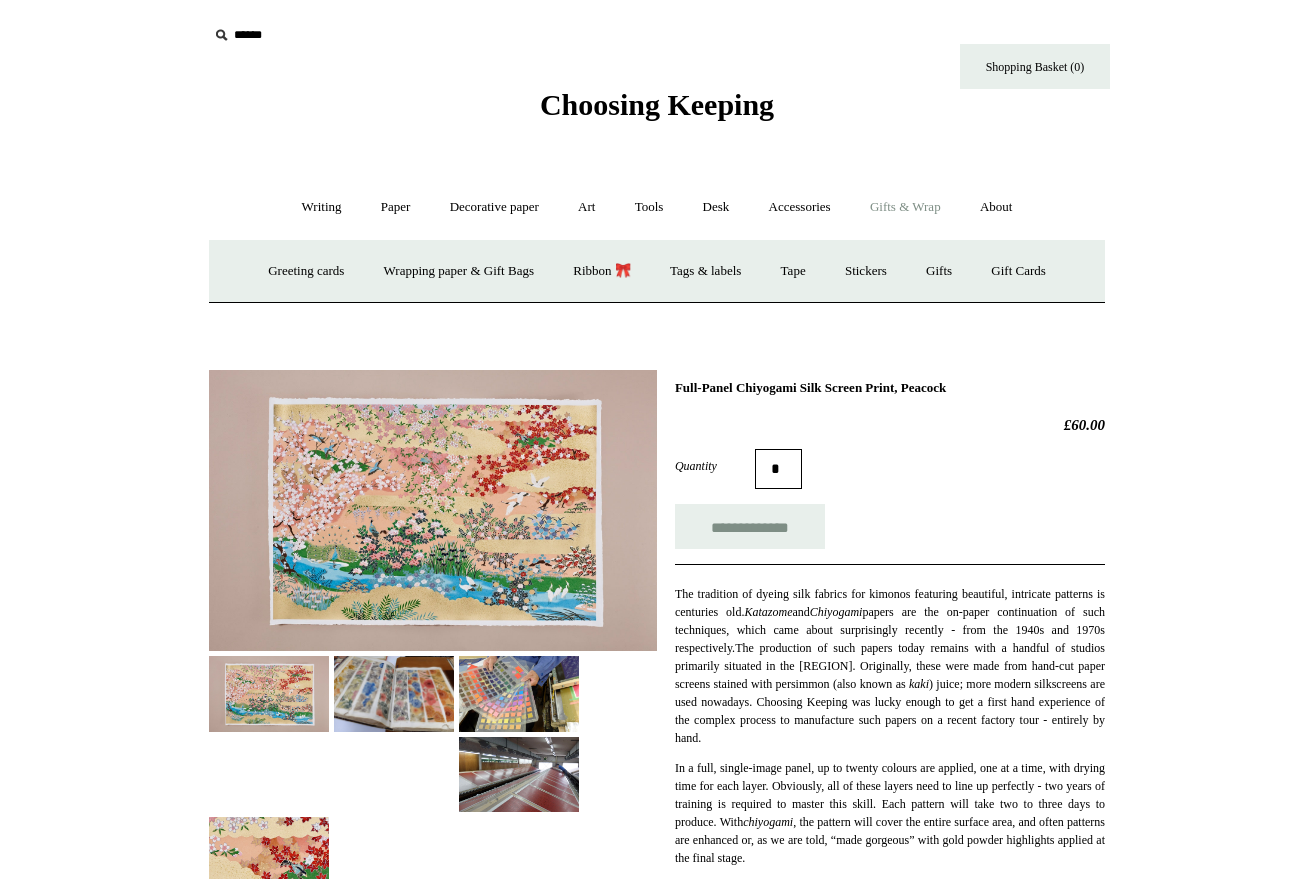 click on "Choosing Keeping" at bounding box center [657, 104] 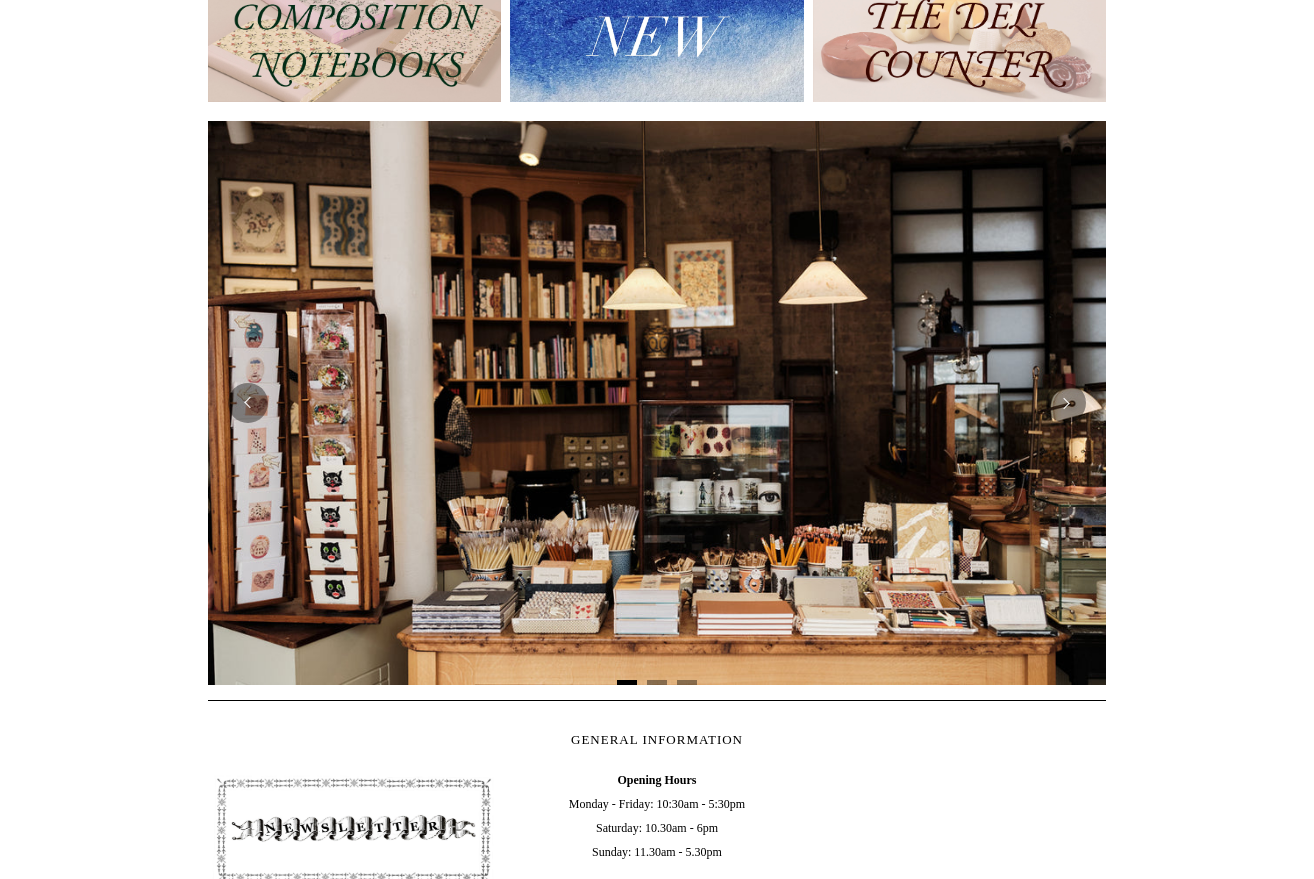 scroll, scrollTop: 187, scrollLeft: 0, axis: vertical 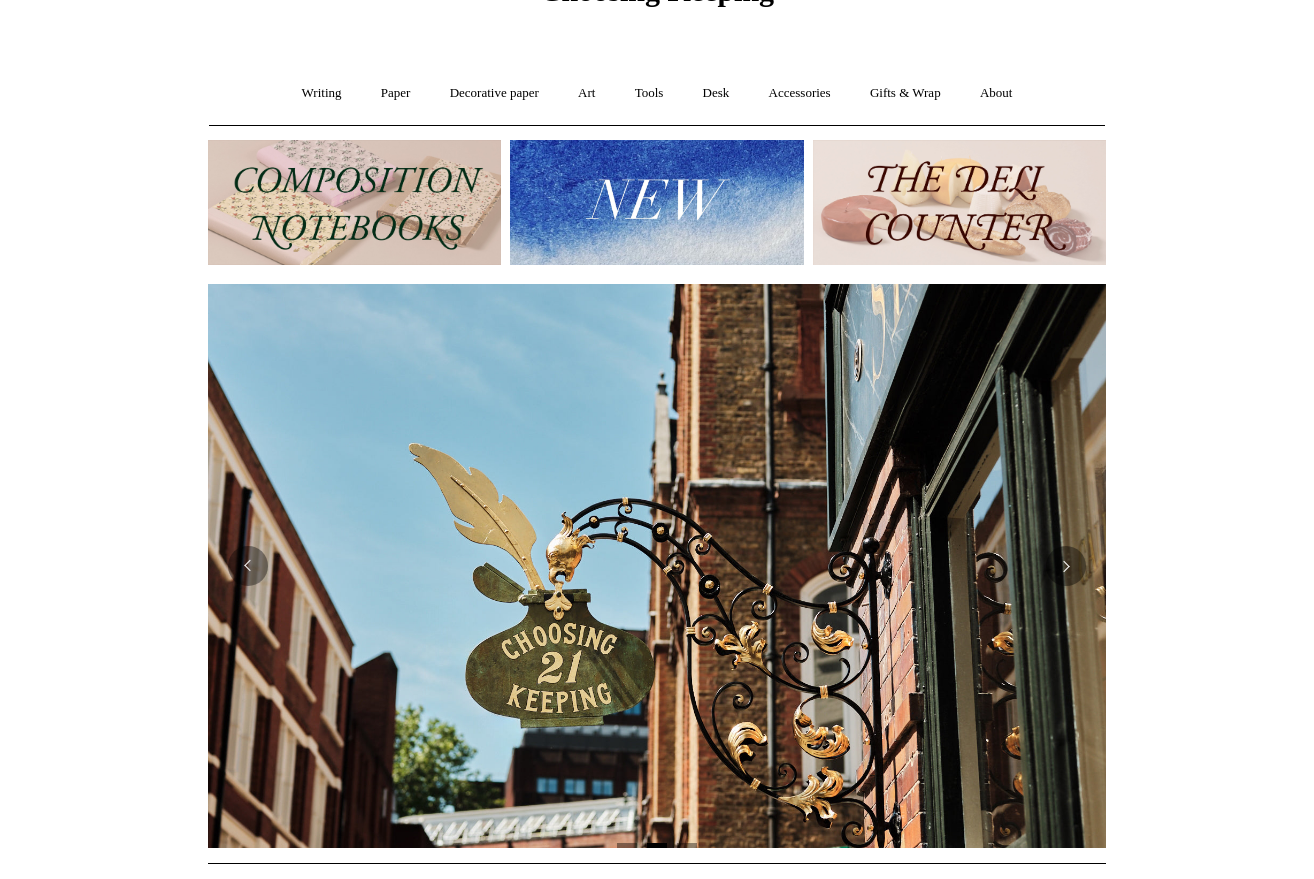 click at bounding box center (656, 202) 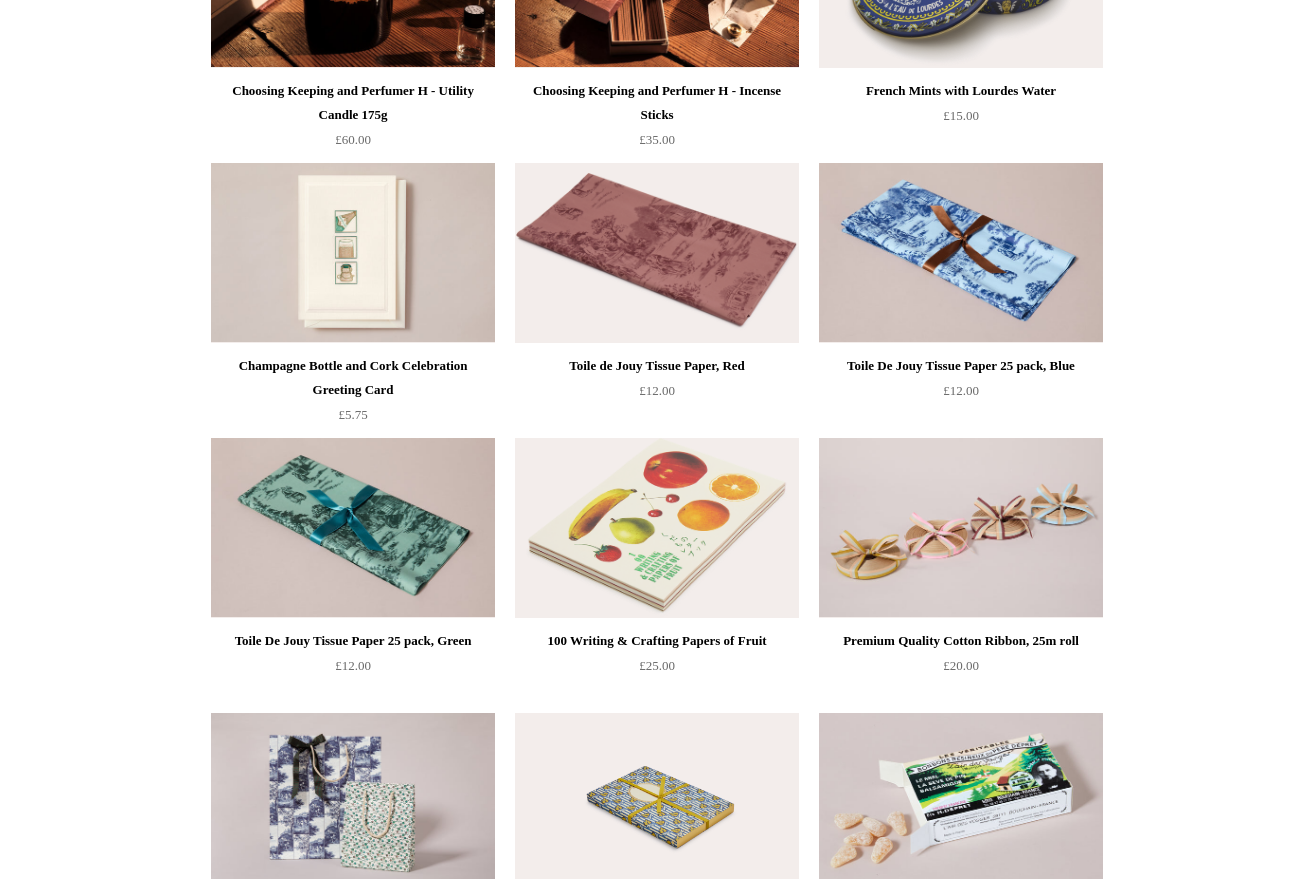 scroll, scrollTop: 2858, scrollLeft: 0, axis: vertical 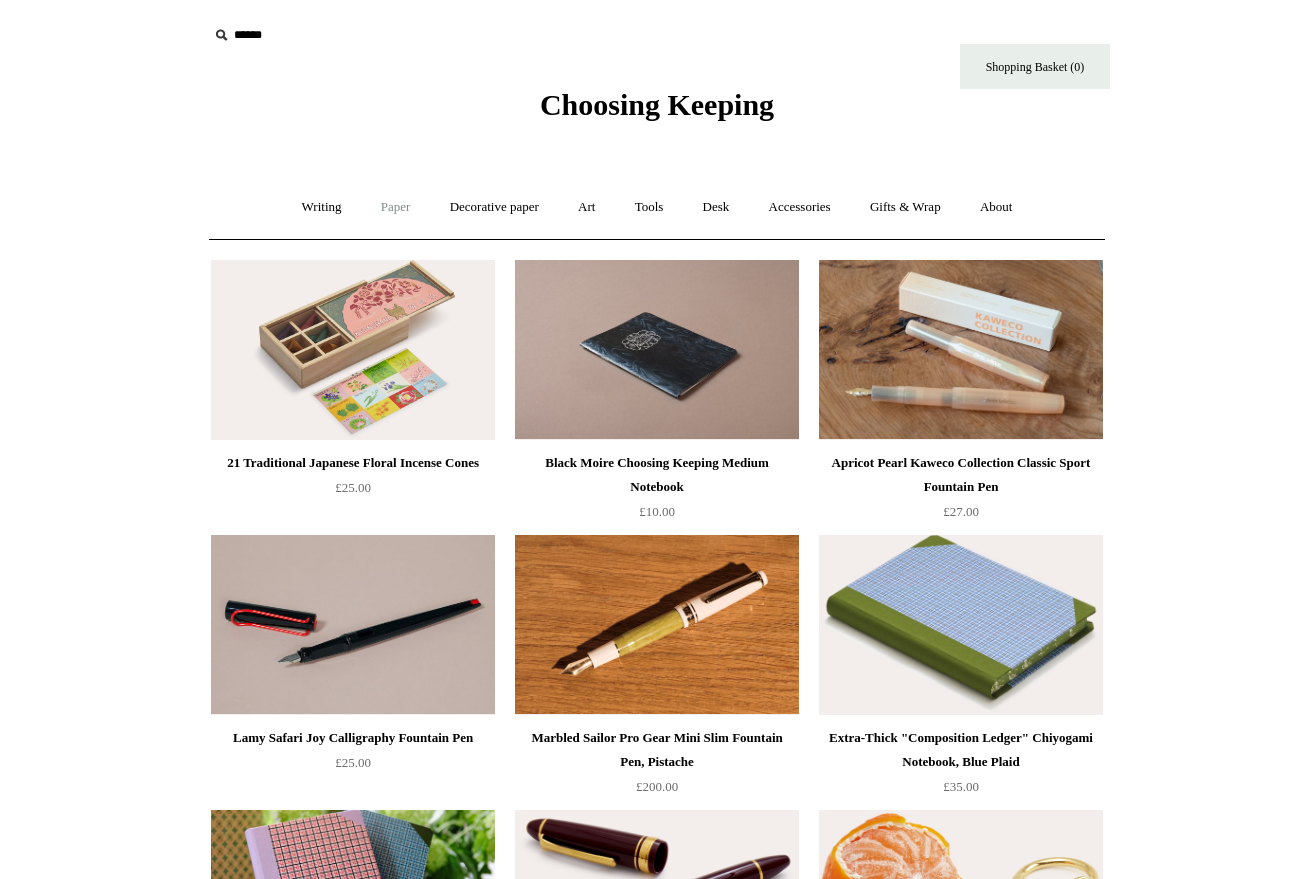 click on "Paper +" at bounding box center (396, 207) 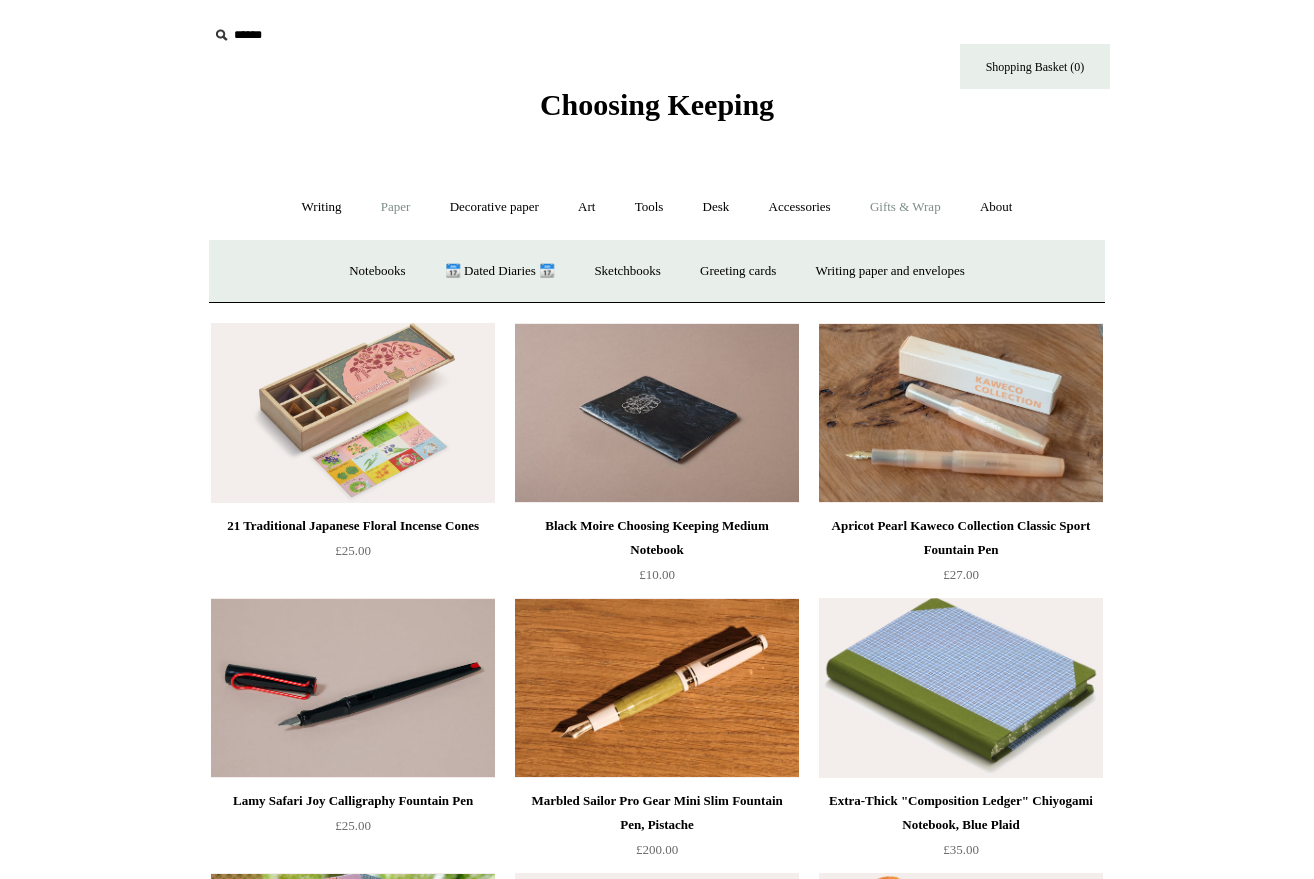click on "Gifts & Wrap +" at bounding box center [905, 207] 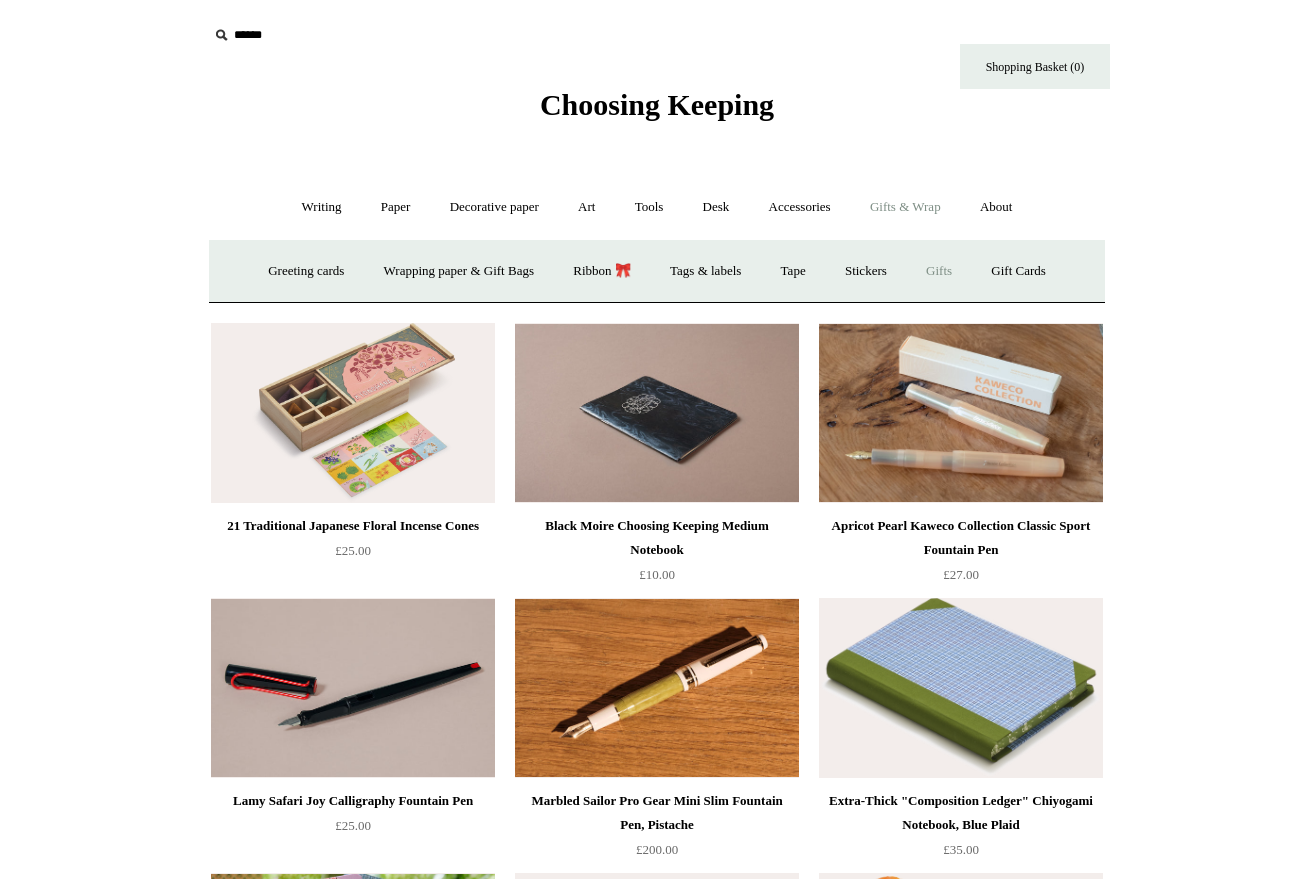 click on "Gifts +" at bounding box center [939, 271] 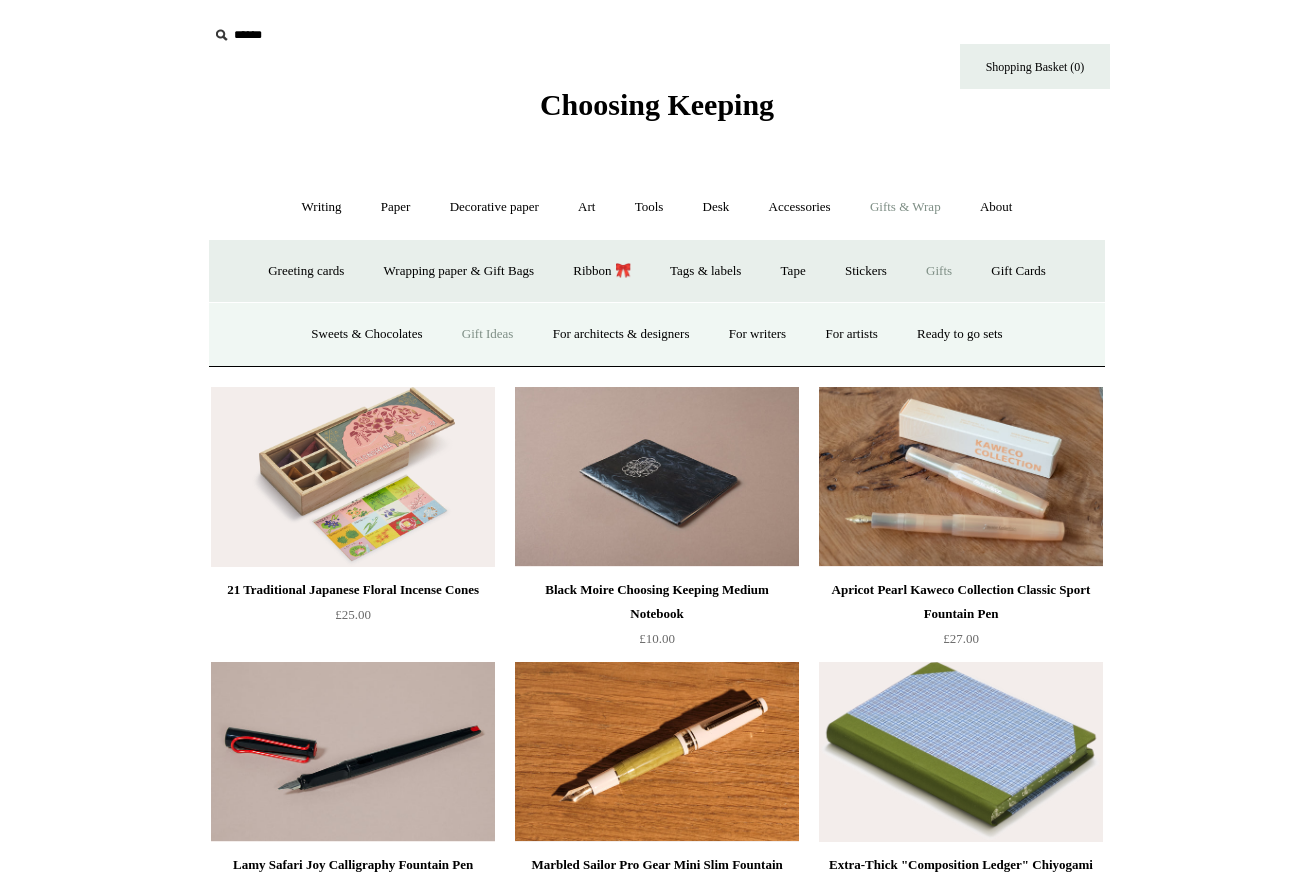 click on "Gift Ideas" at bounding box center (488, 334) 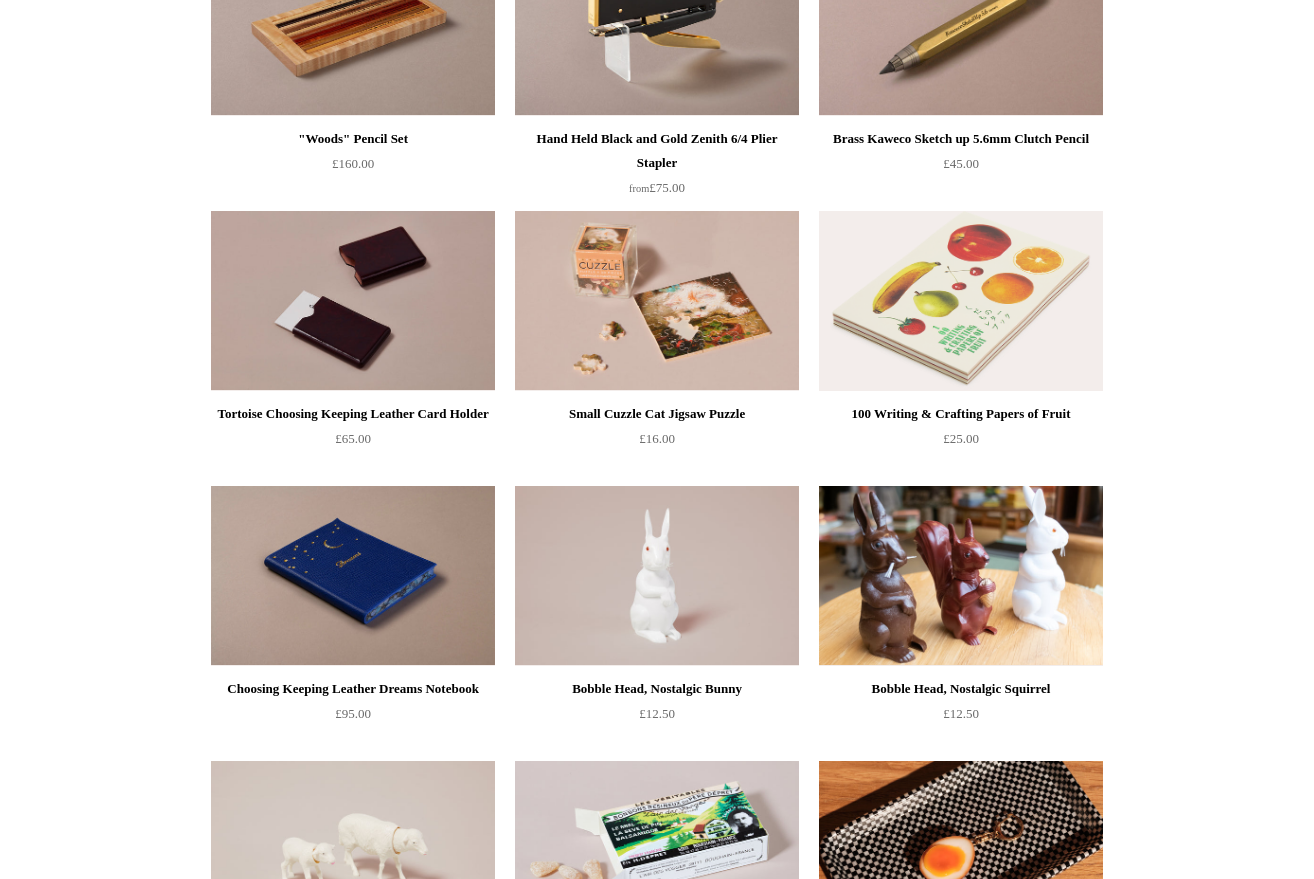 scroll, scrollTop: 633, scrollLeft: 0, axis: vertical 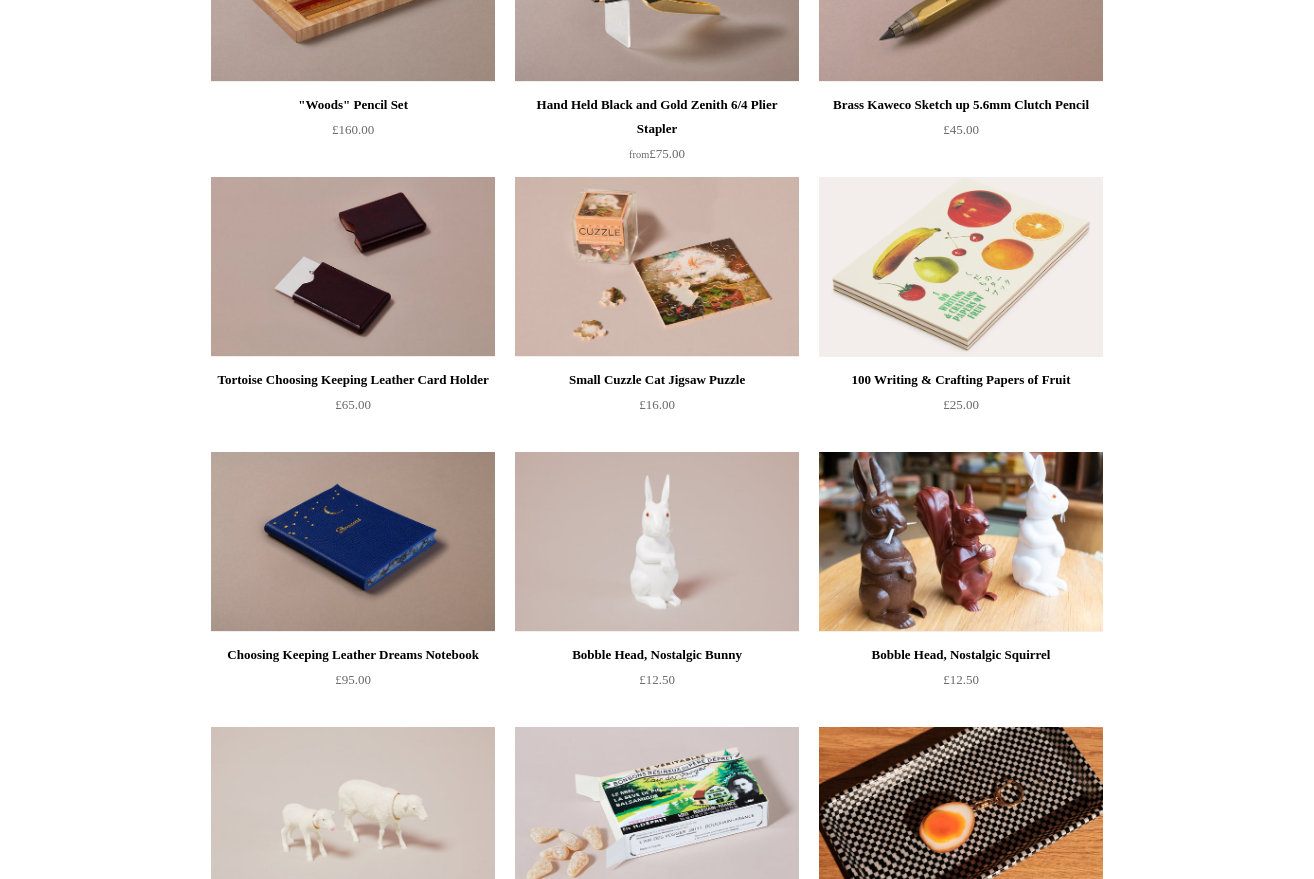 click at bounding box center [961, 267] 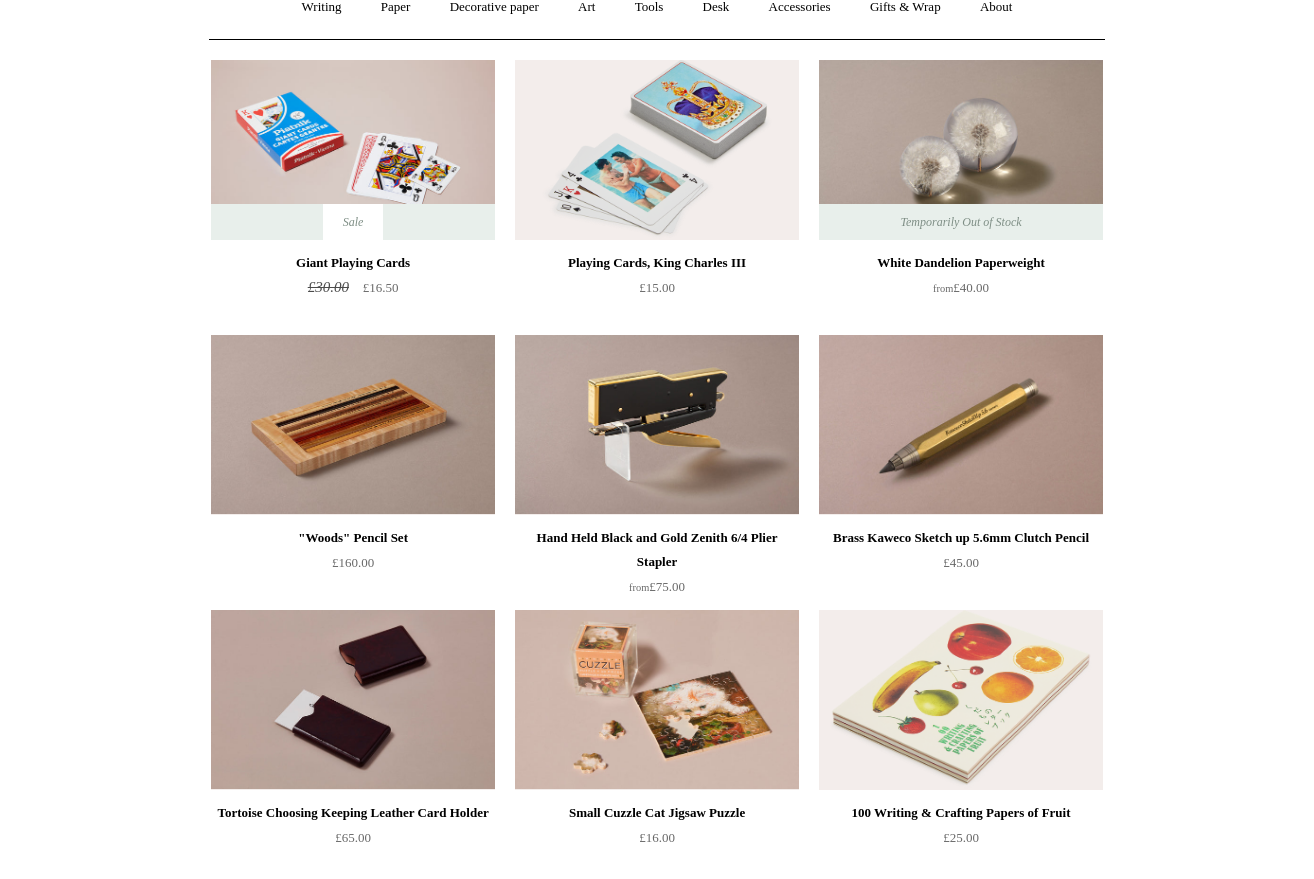 scroll, scrollTop: 0, scrollLeft: 0, axis: both 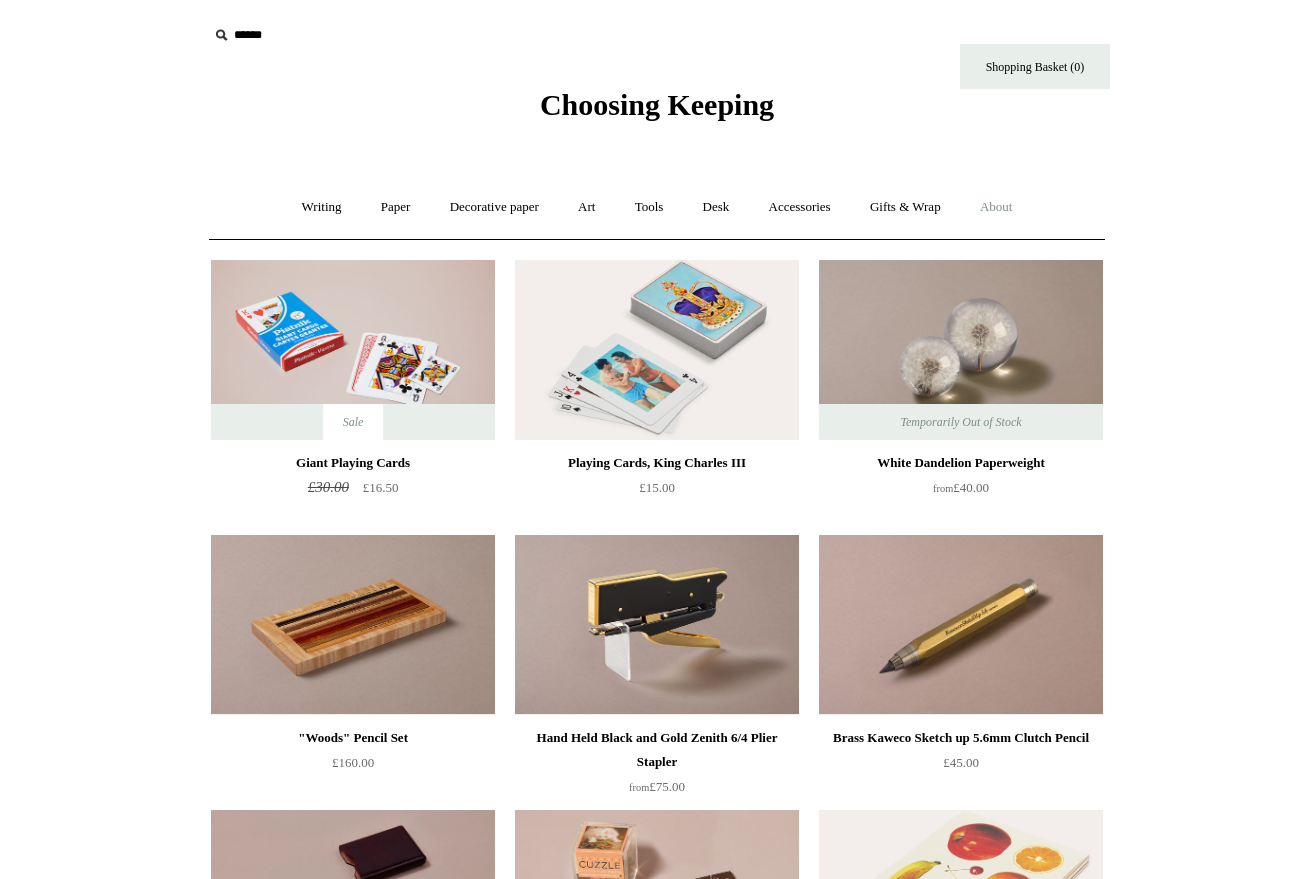 click on "About +" at bounding box center (996, 207) 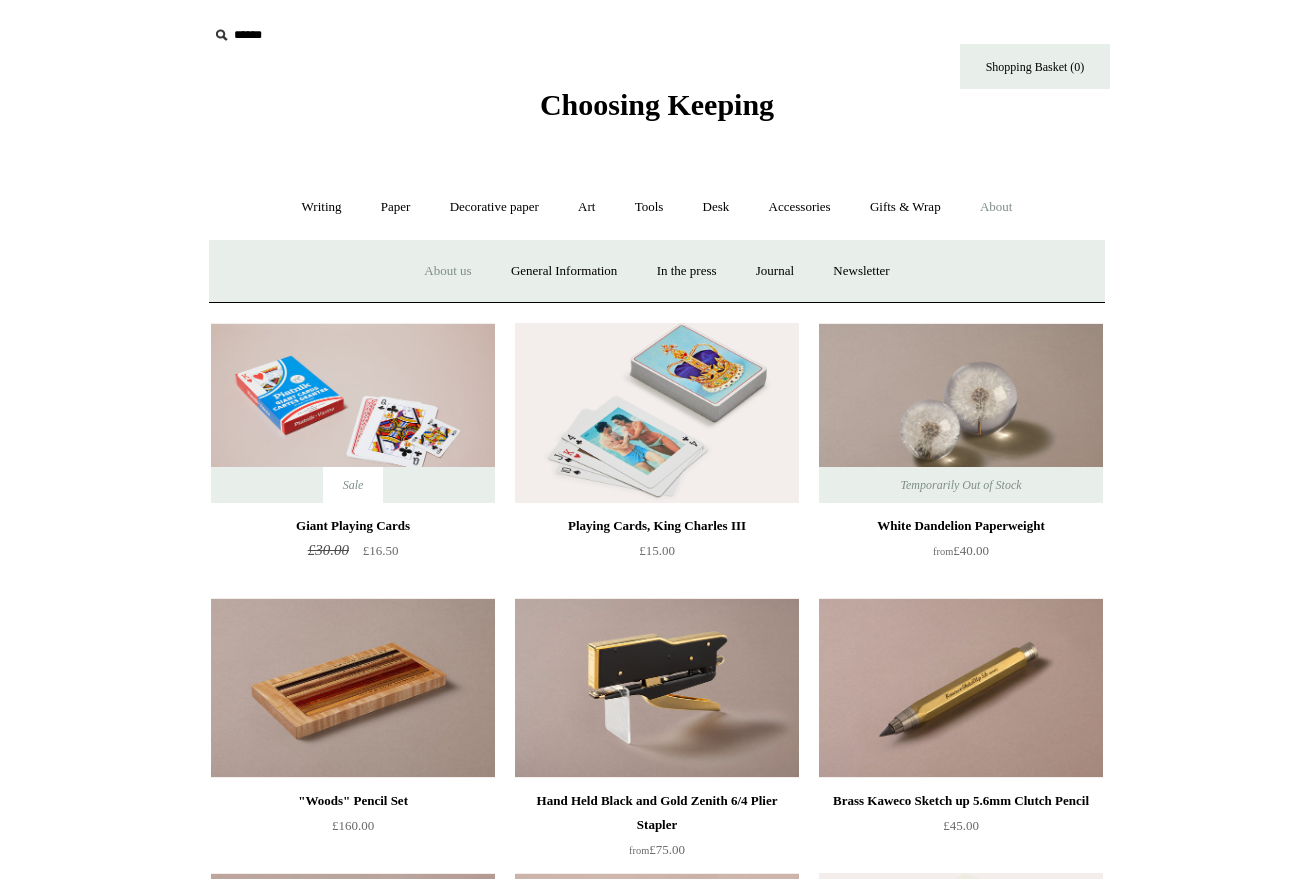 click on "About us" at bounding box center (447, 271) 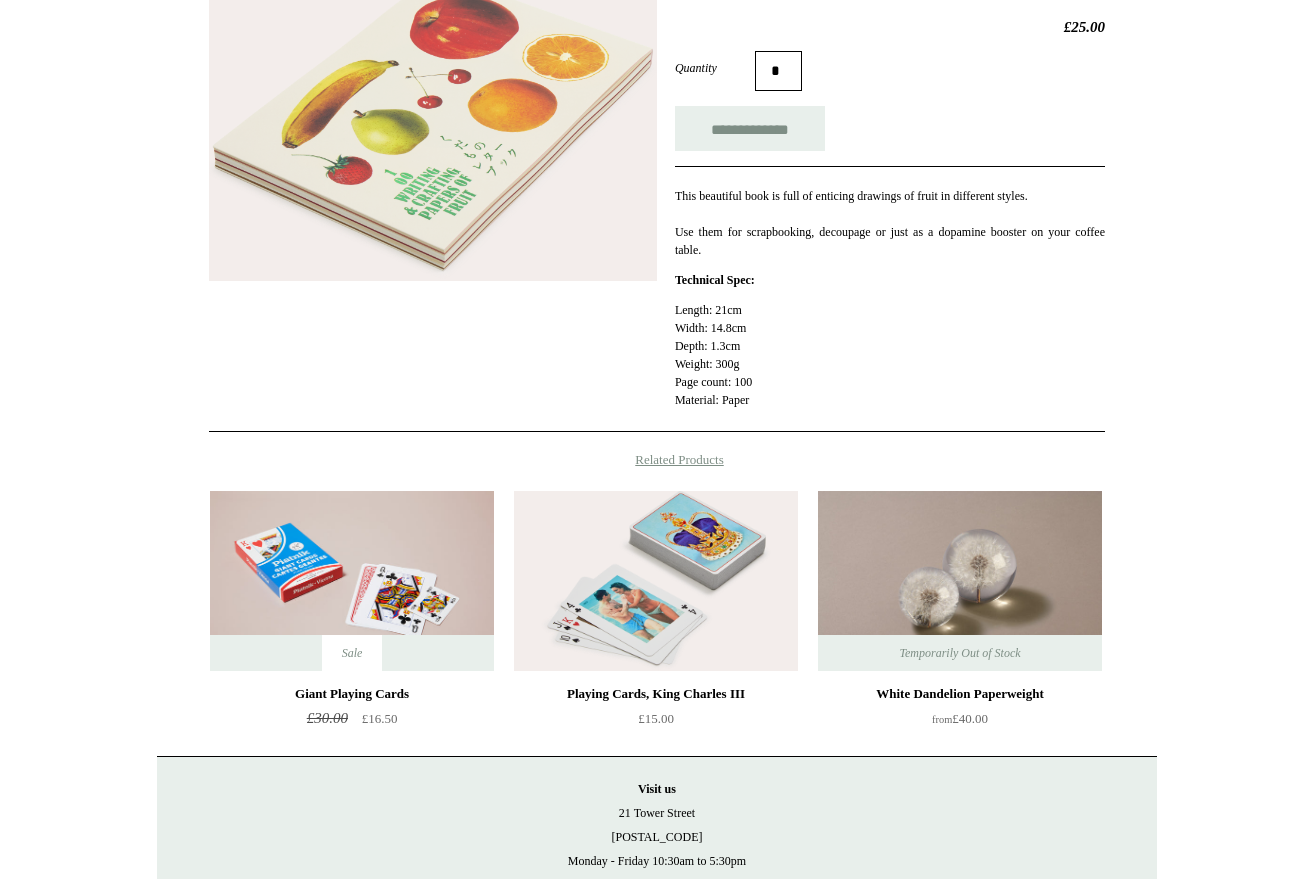 scroll, scrollTop: 337, scrollLeft: 0, axis: vertical 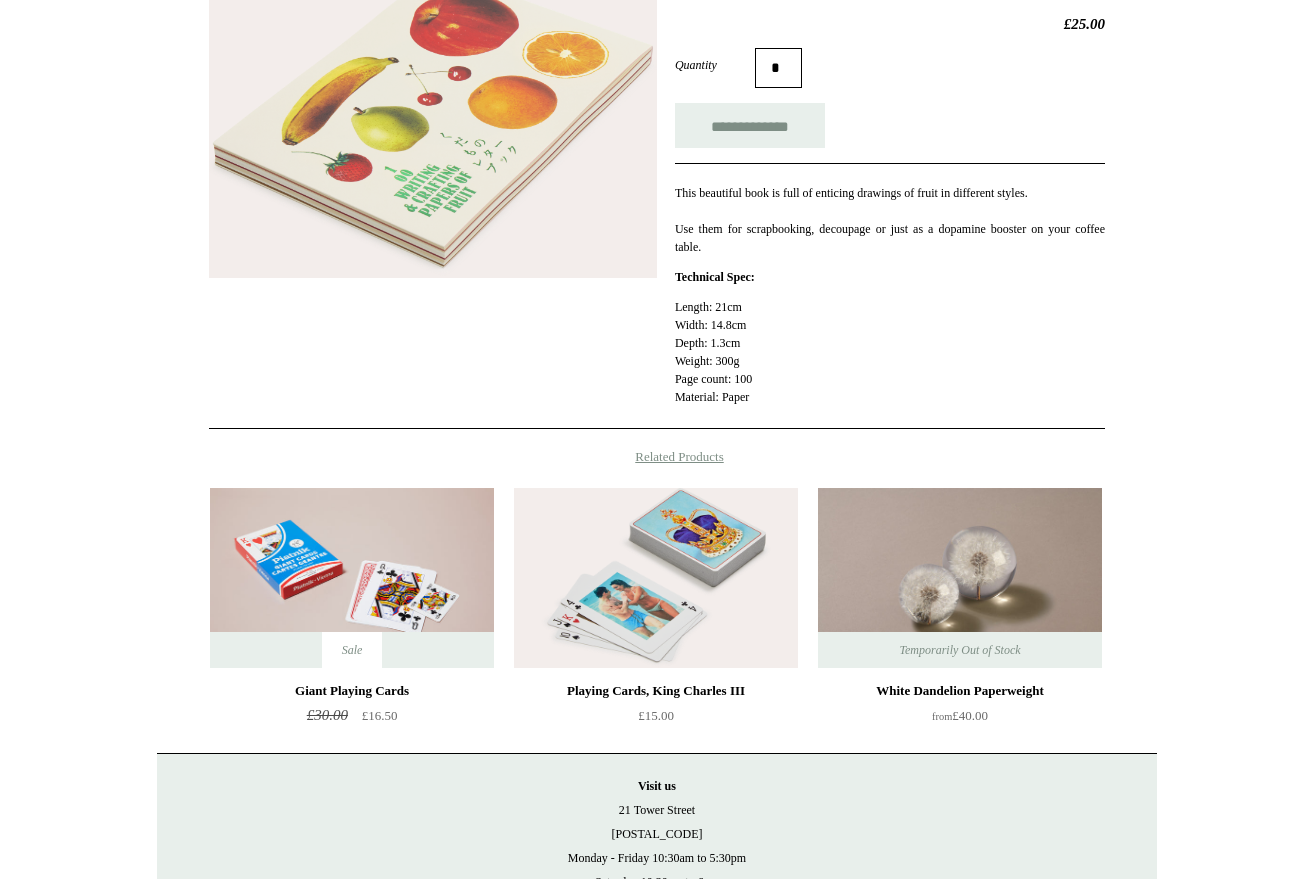 click at bounding box center [433, 124] 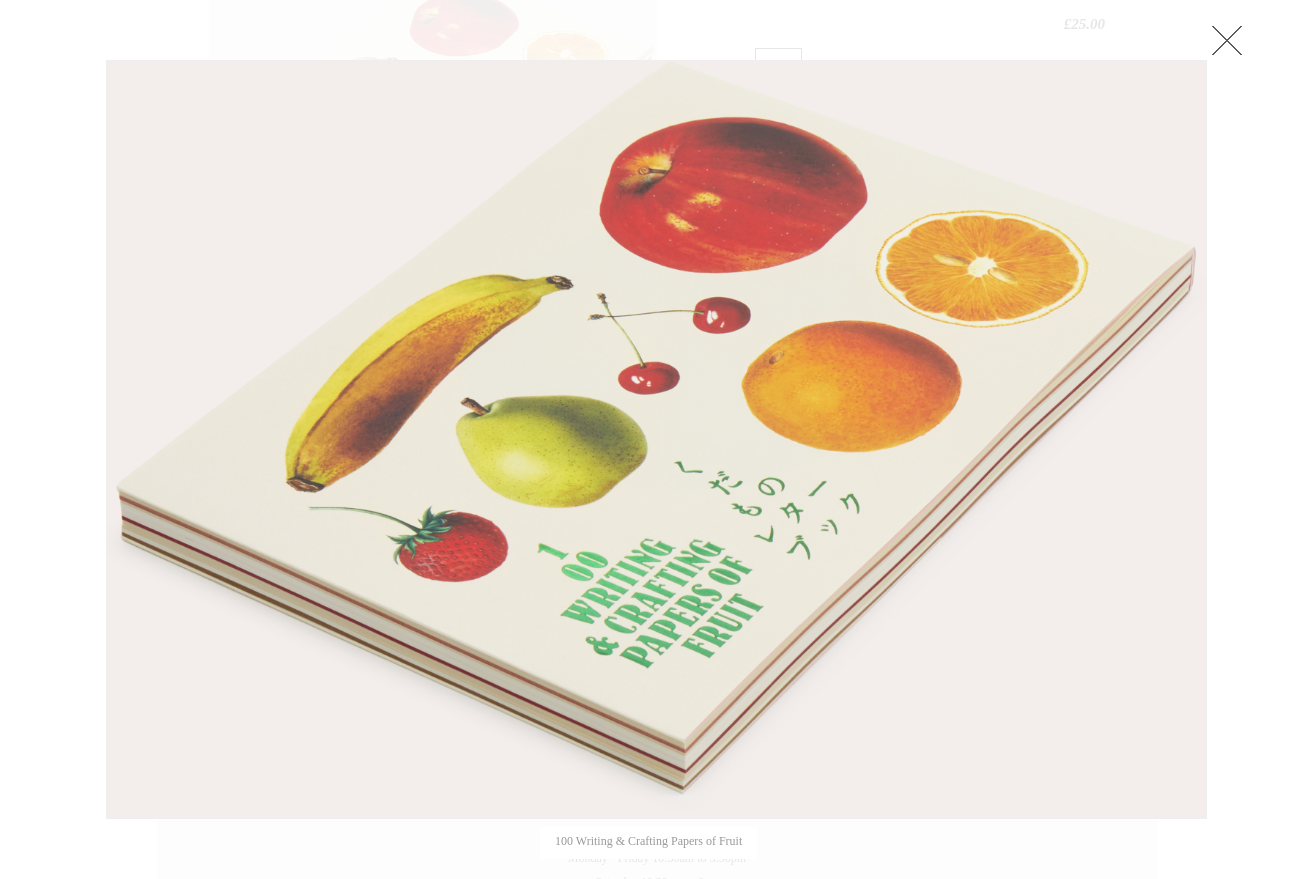 click at bounding box center (1227, 40) 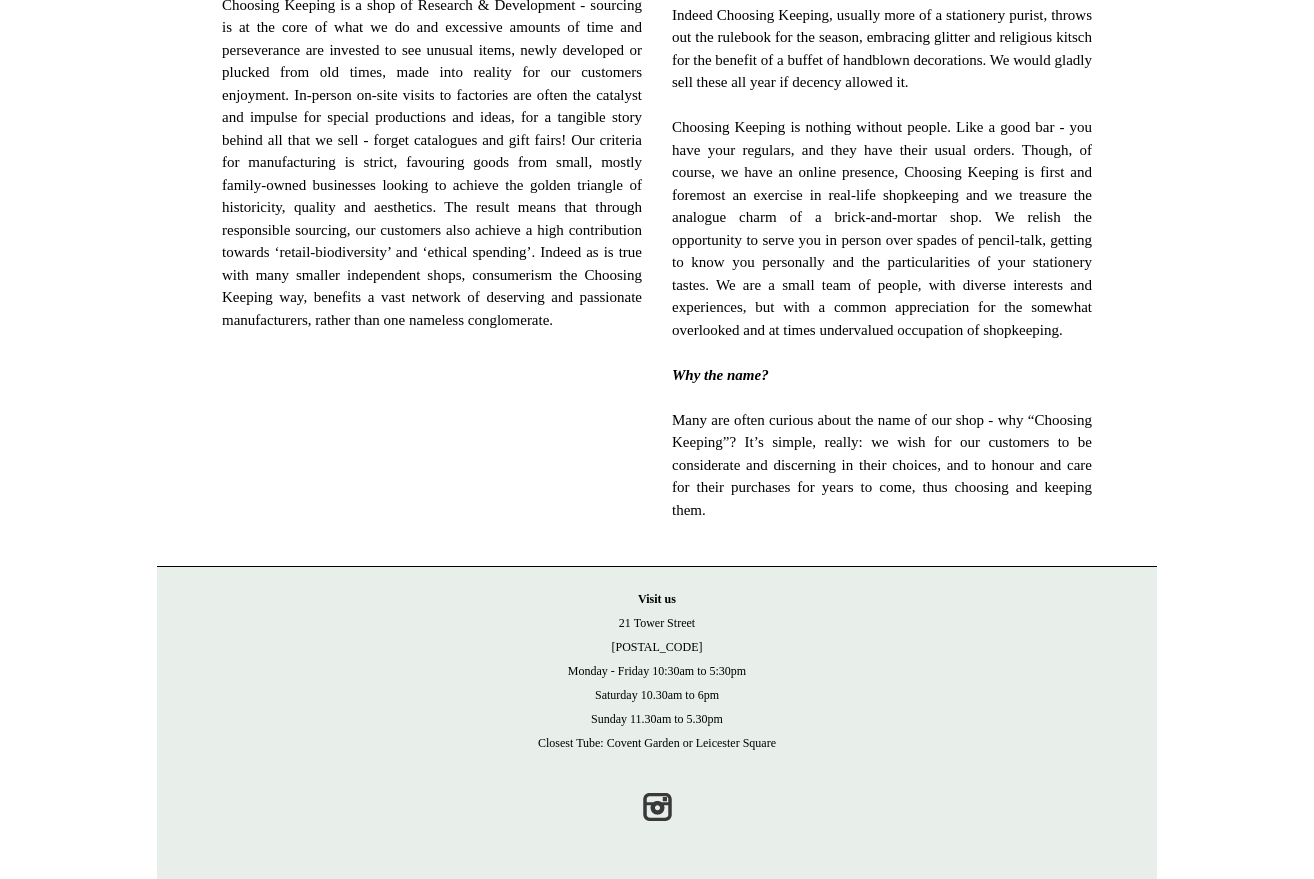 scroll, scrollTop: 1219, scrollLeft: 0, axis: vertical 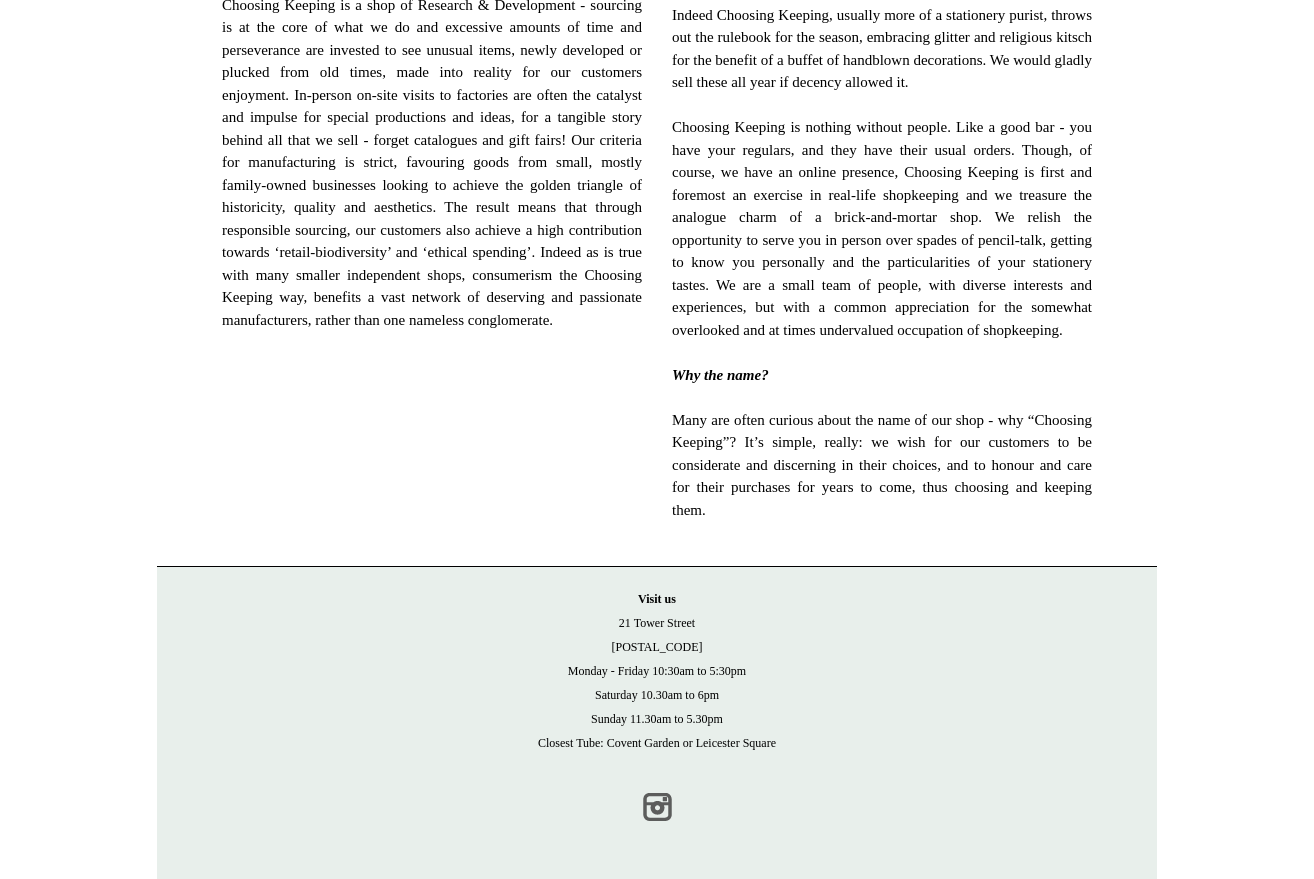 click on "Instagram" at bounding box center (657, 807) 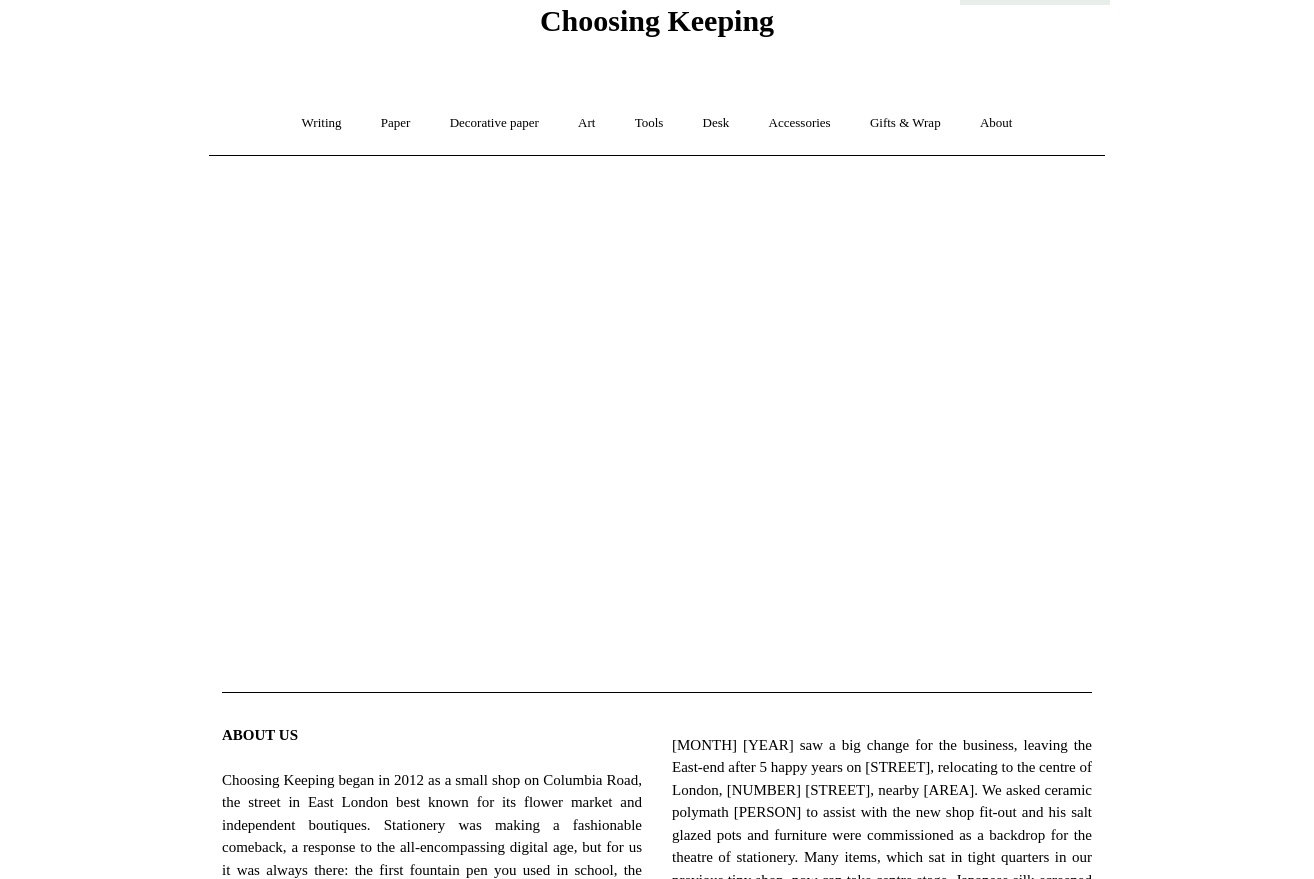 scroll, scrollTop: 0, scrollLeft: 0, axis: both 